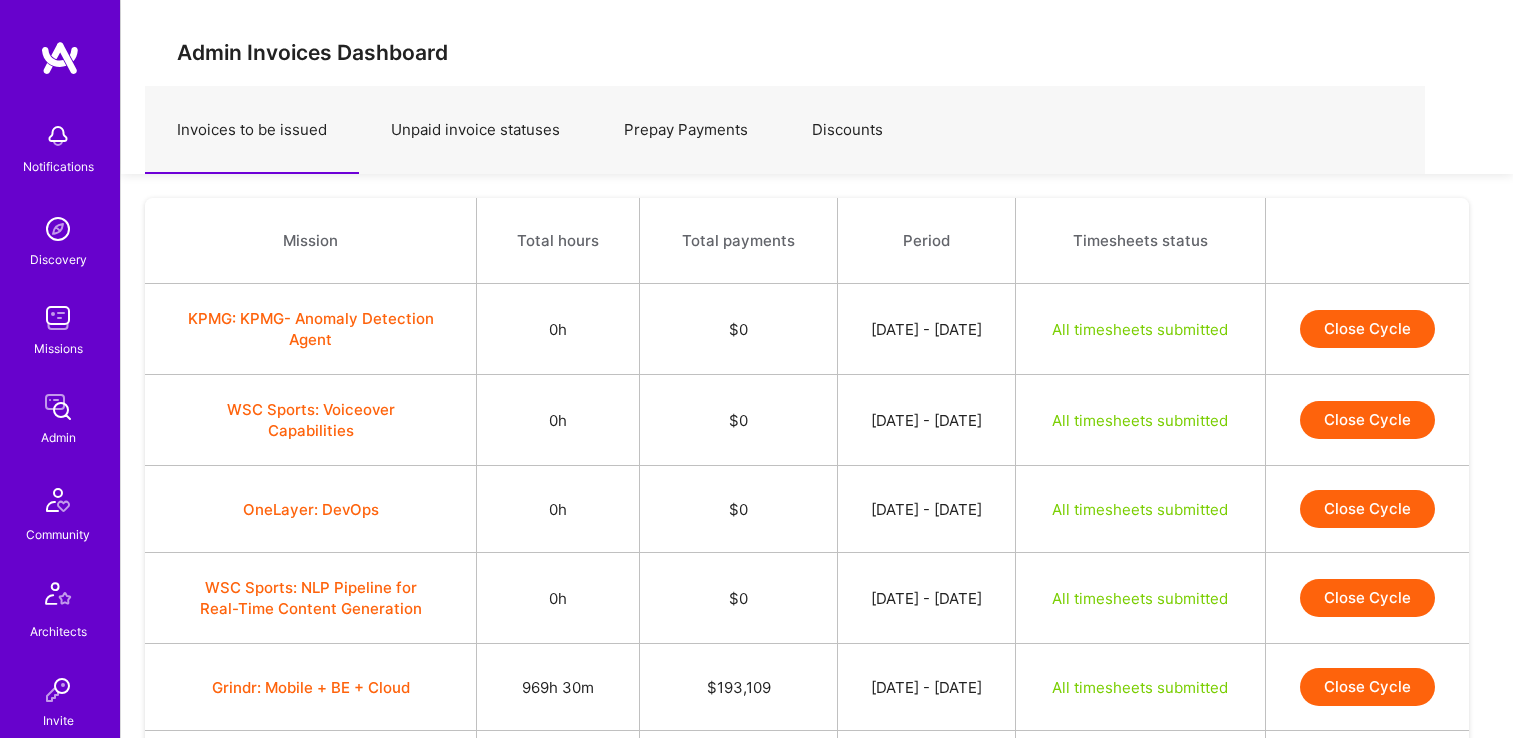 scroll, scrollTop: 480, scrollLeft: 0, axis: vertical 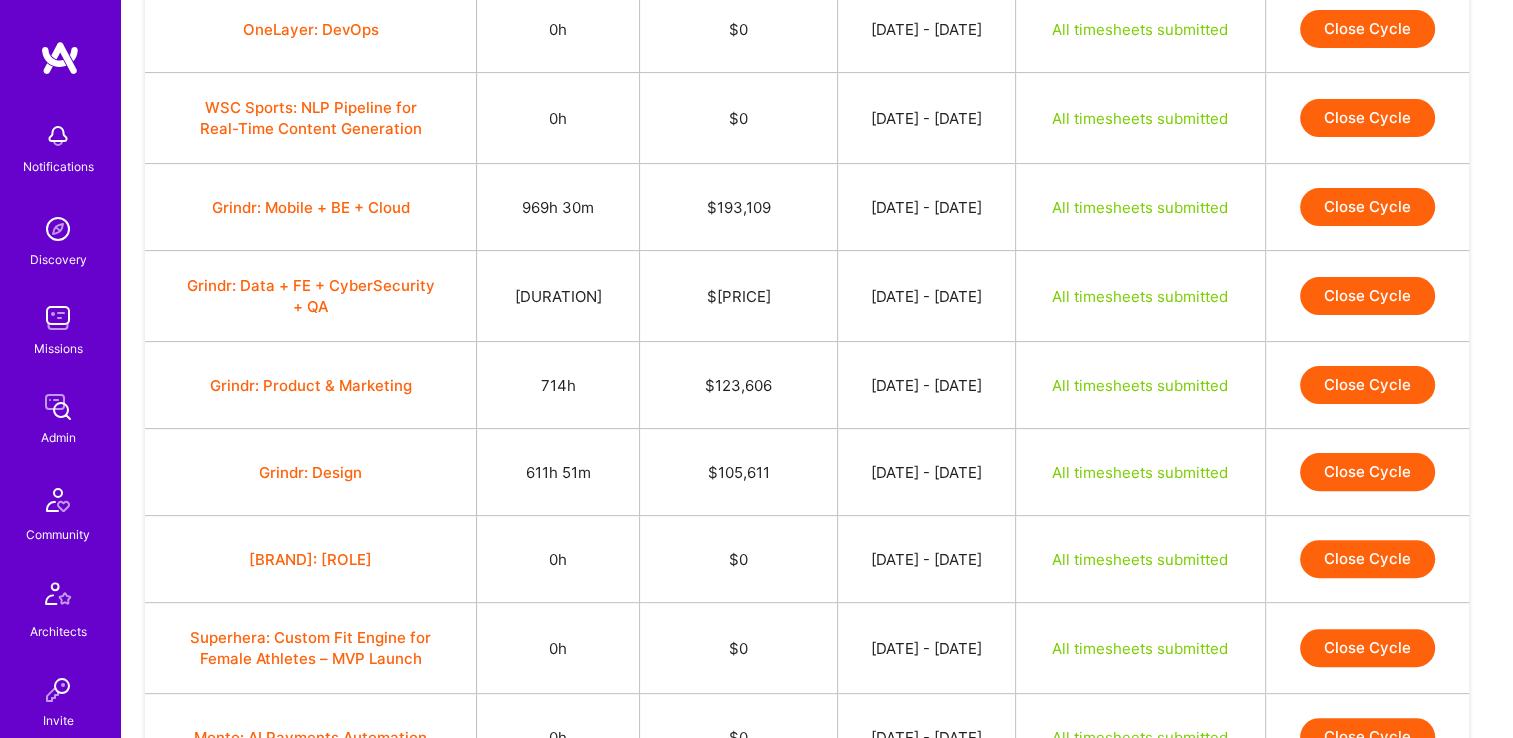 click on "Grindr: Mobile + BE + Cloud" at bounding box center (311, 207) 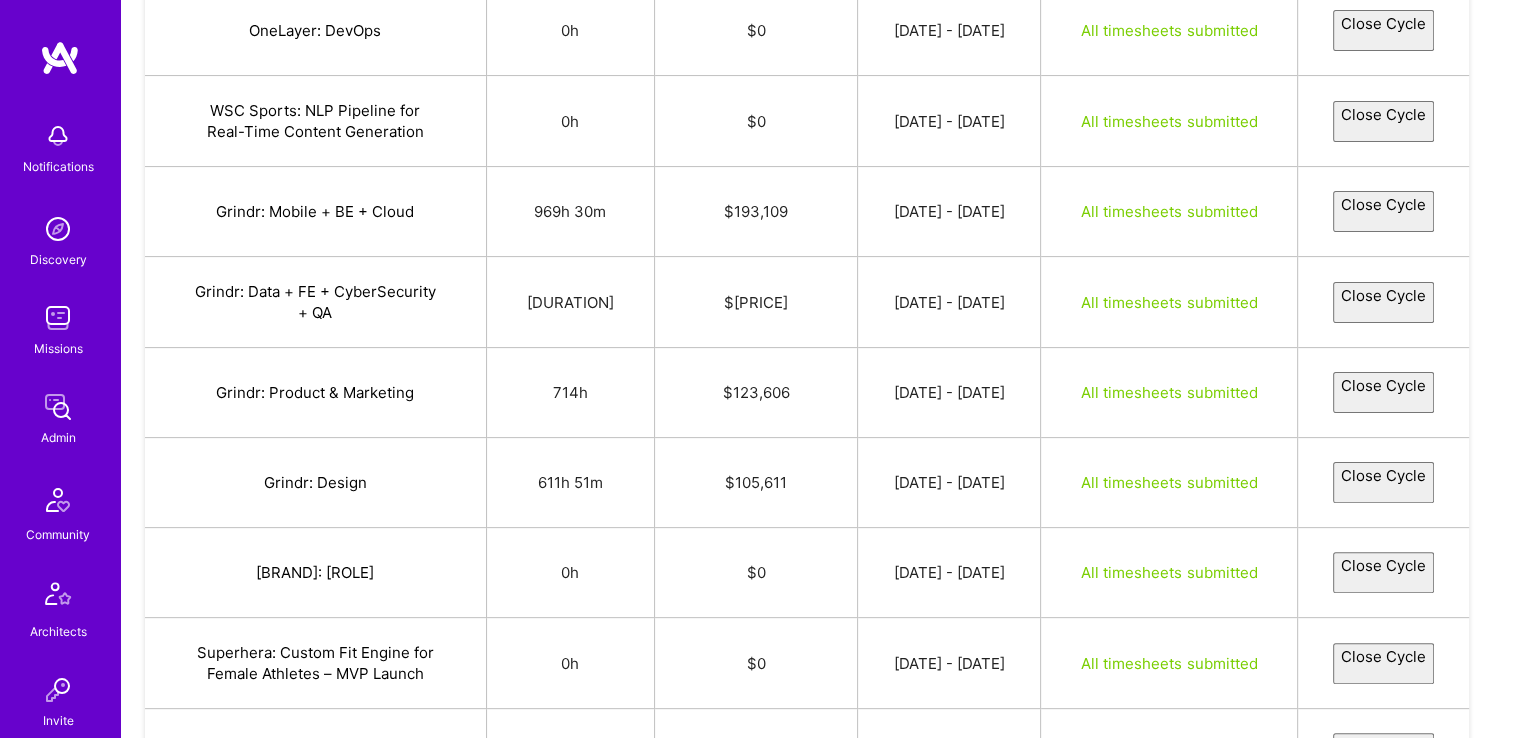 select on "6876e922b8d66b002db15926" 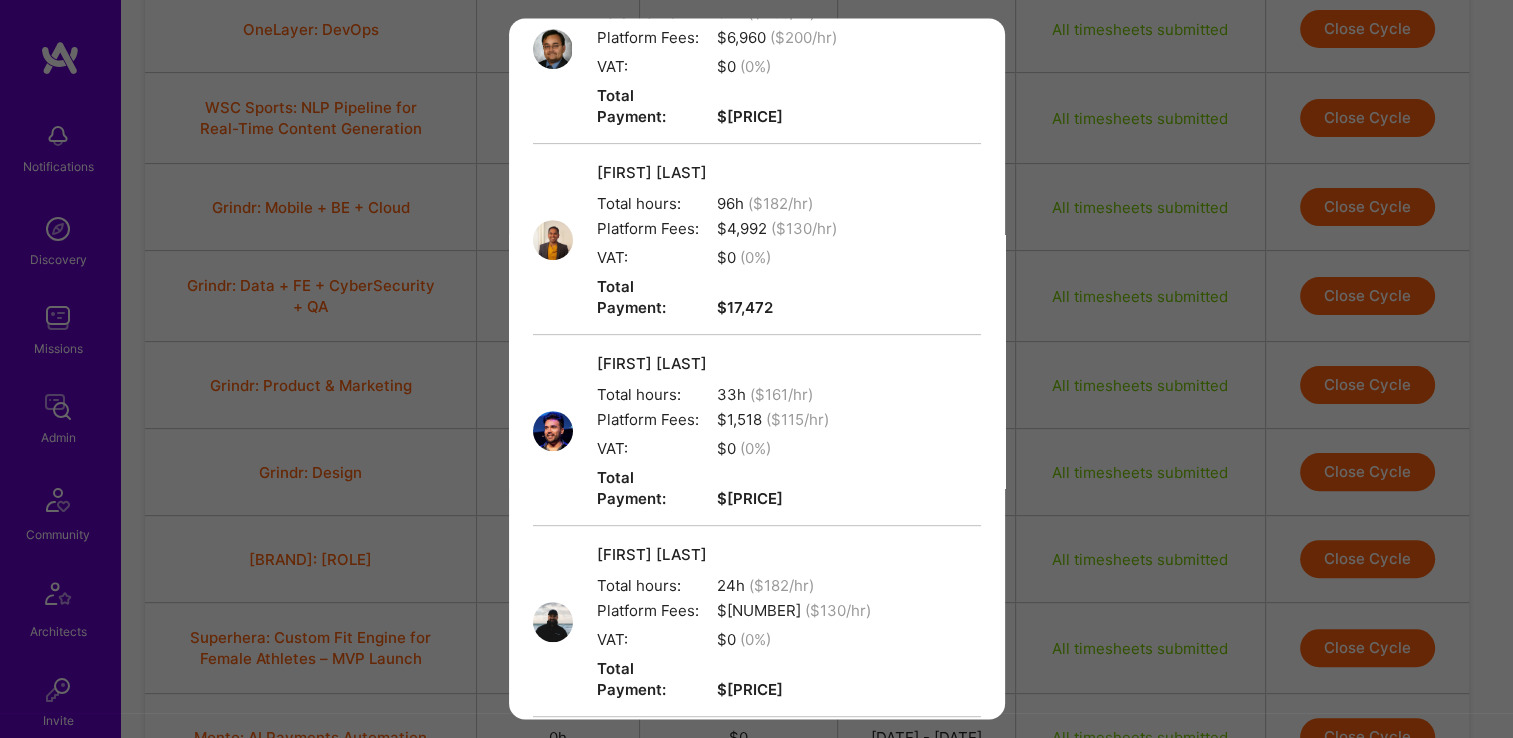 scroll, scrollTop: 1240, scrollLeft: 0, axis: vertical 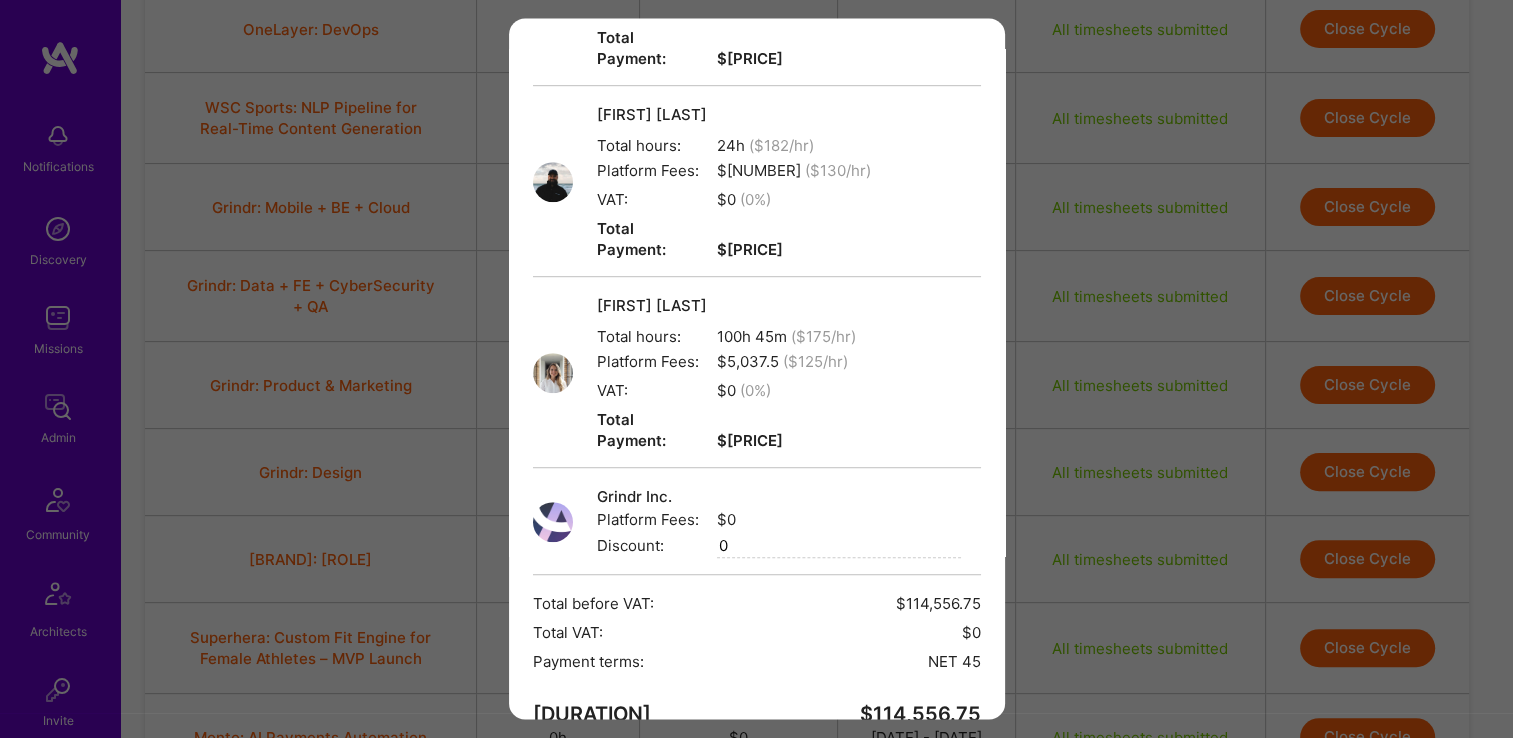 click on "Create" at bounding box center (757, 786) 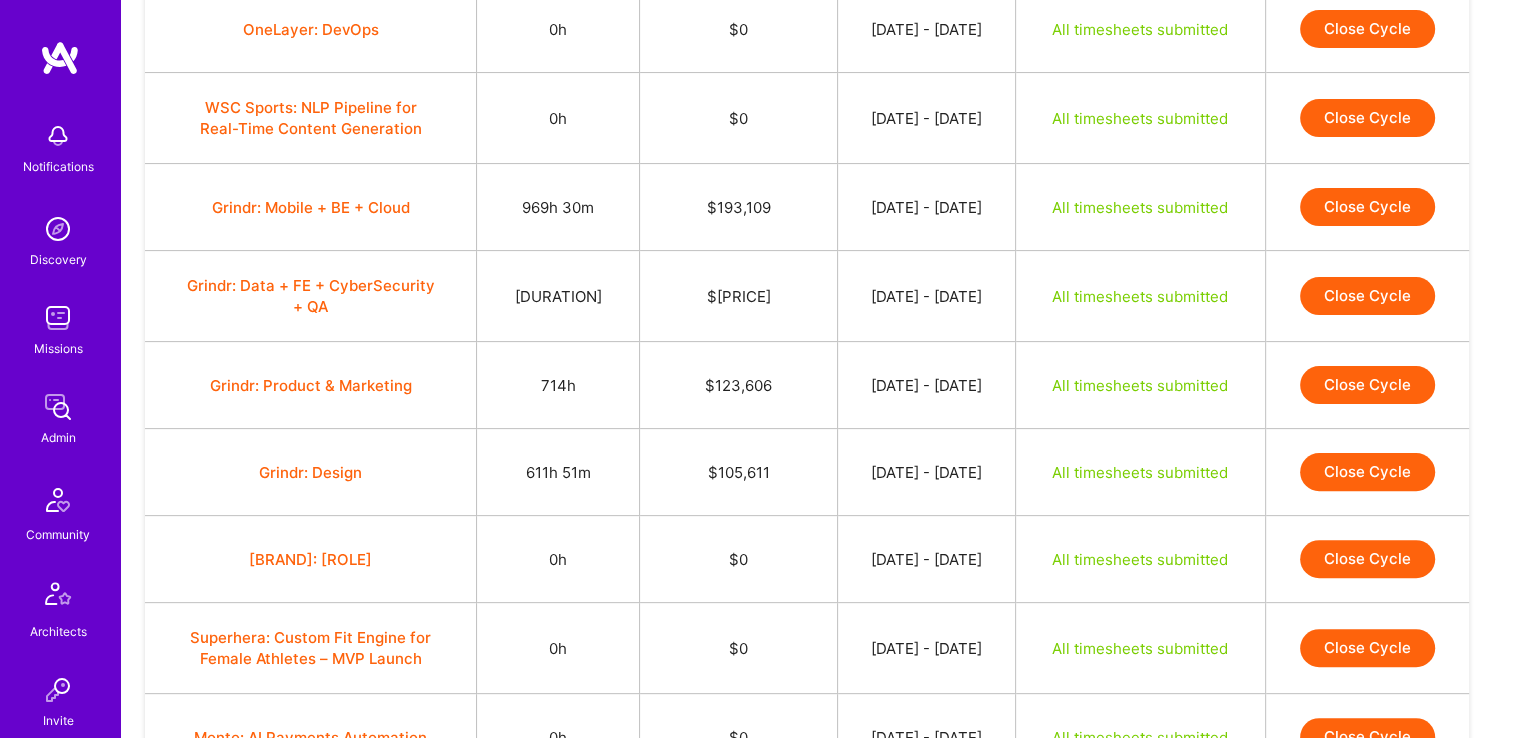 click on "Close Cycle" at bounding box center (1367, 296) 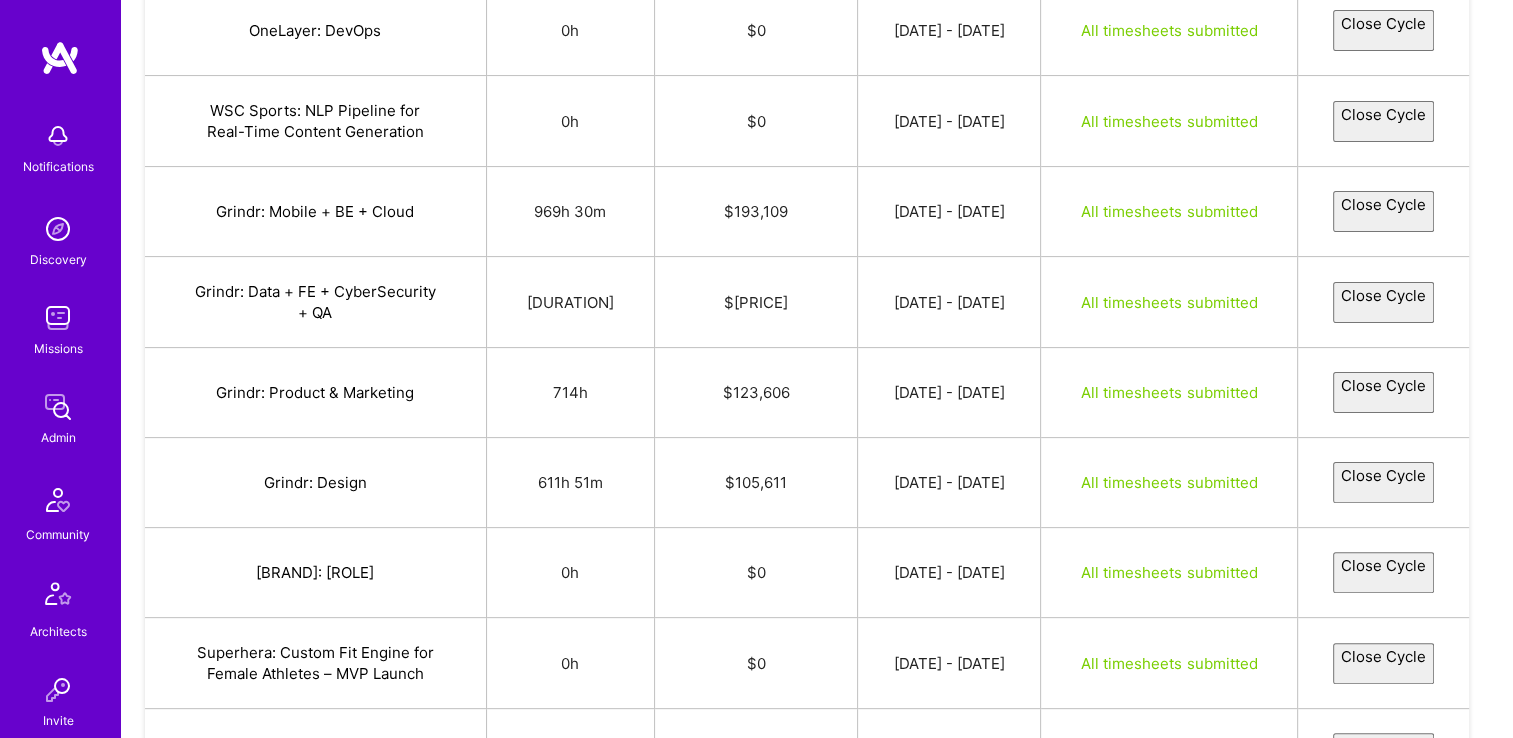 select on "6876e922b8d66b002db15926" 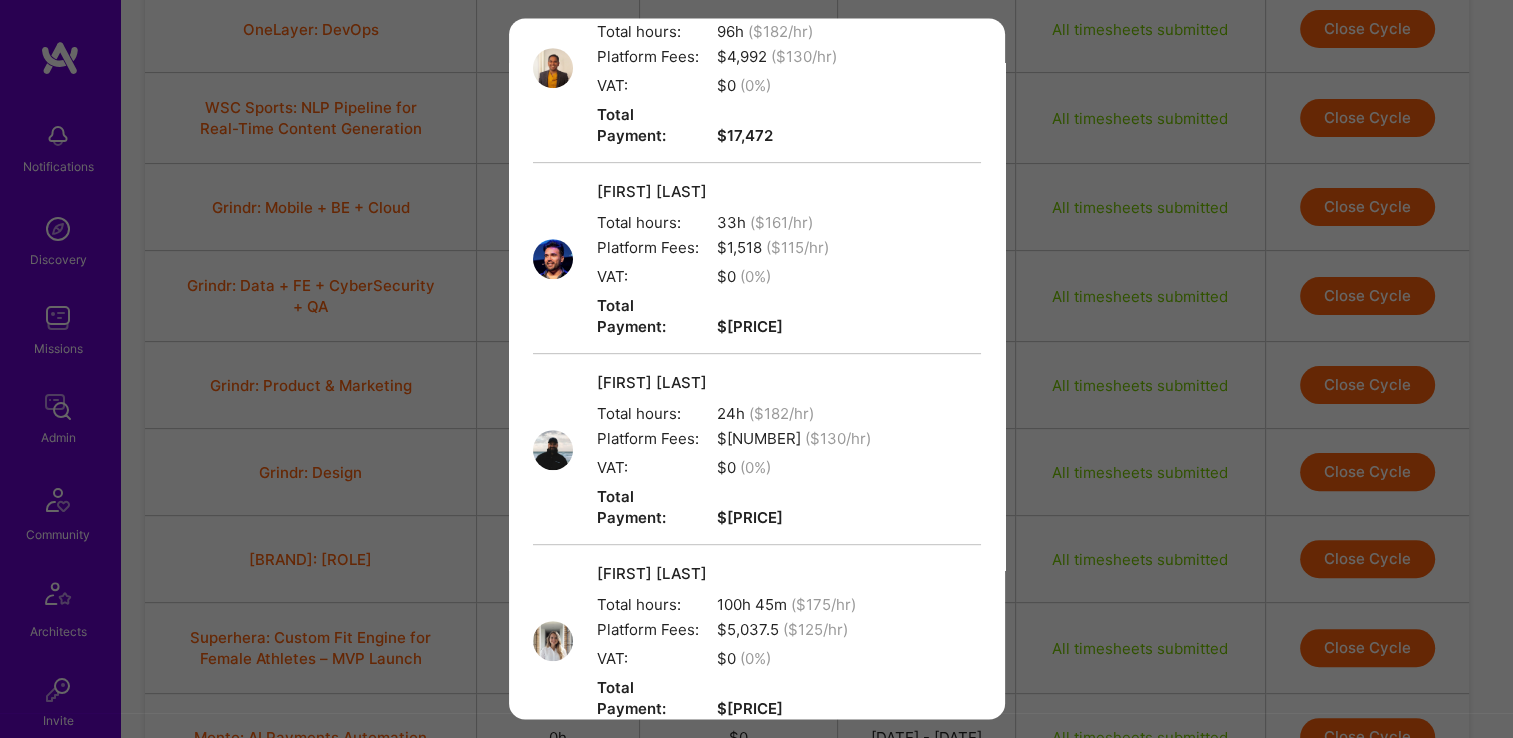 scroll, scrollTop: 1240, scrollLeft: 0, axis: vertical 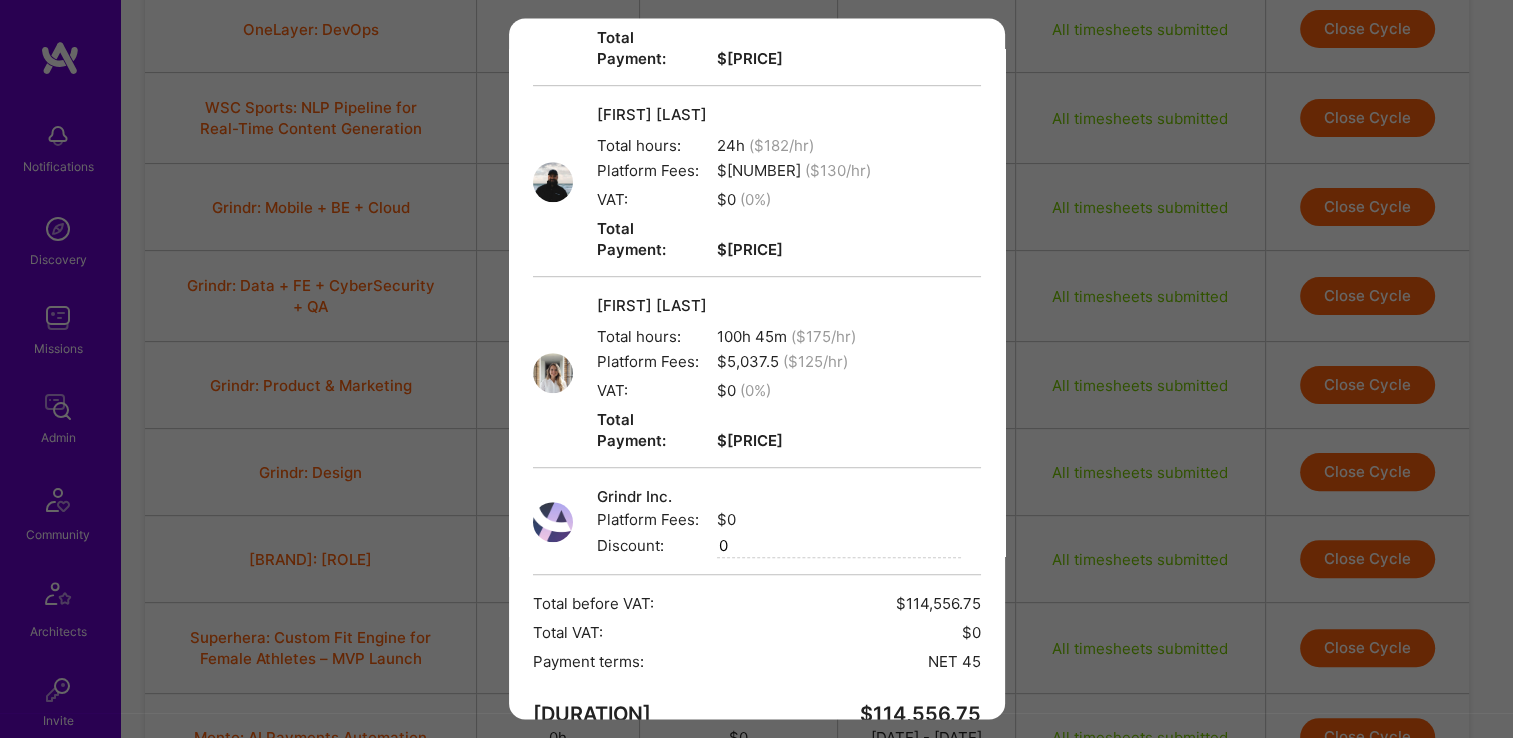 click on "Create" at bounding box center [757, 786] 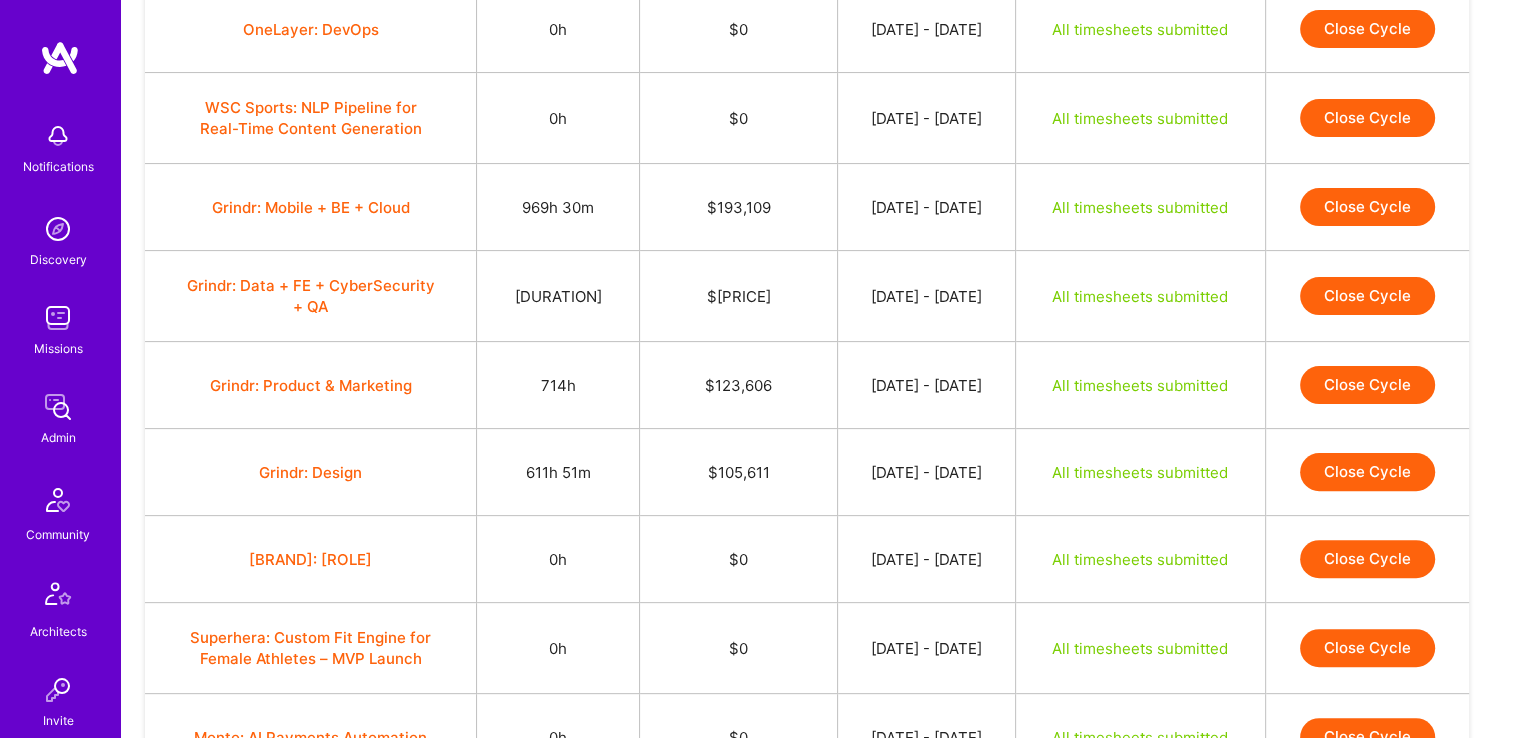 click on "Close Cycle" at bounding box center [1367, 385] 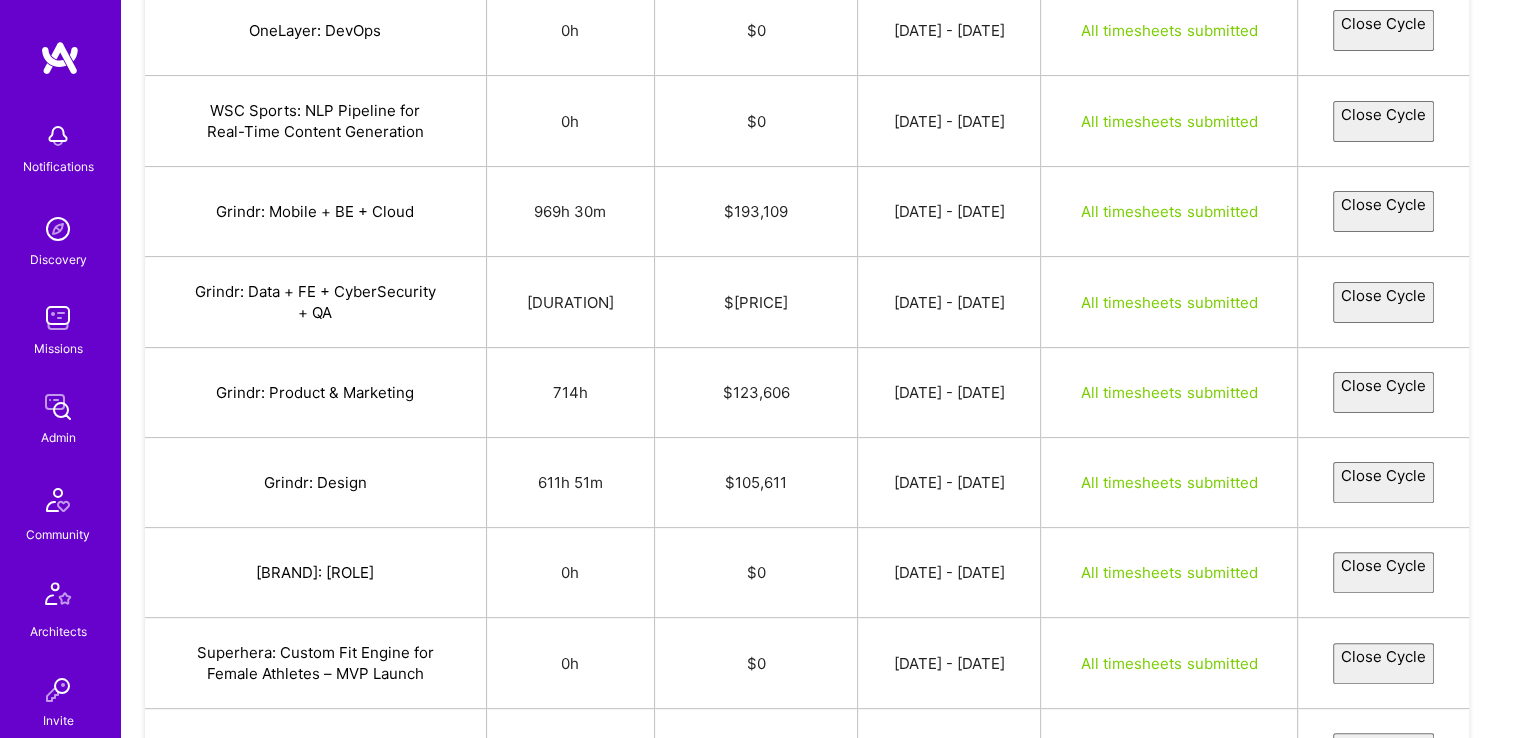 select on "6876e253ca4e3760de4c611e" 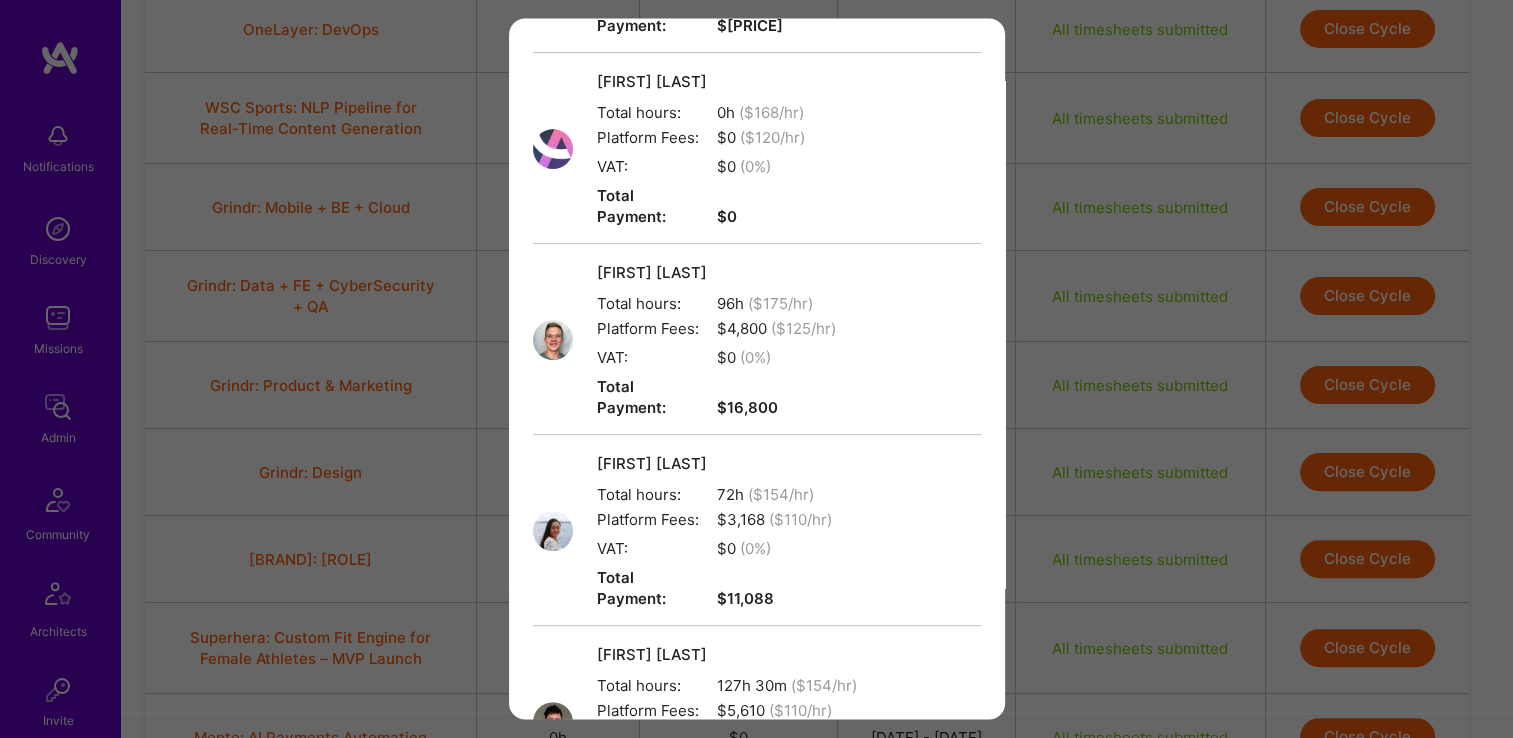 scroll, scrollTop: 1400, scrollLeft: 0, axis: vertical 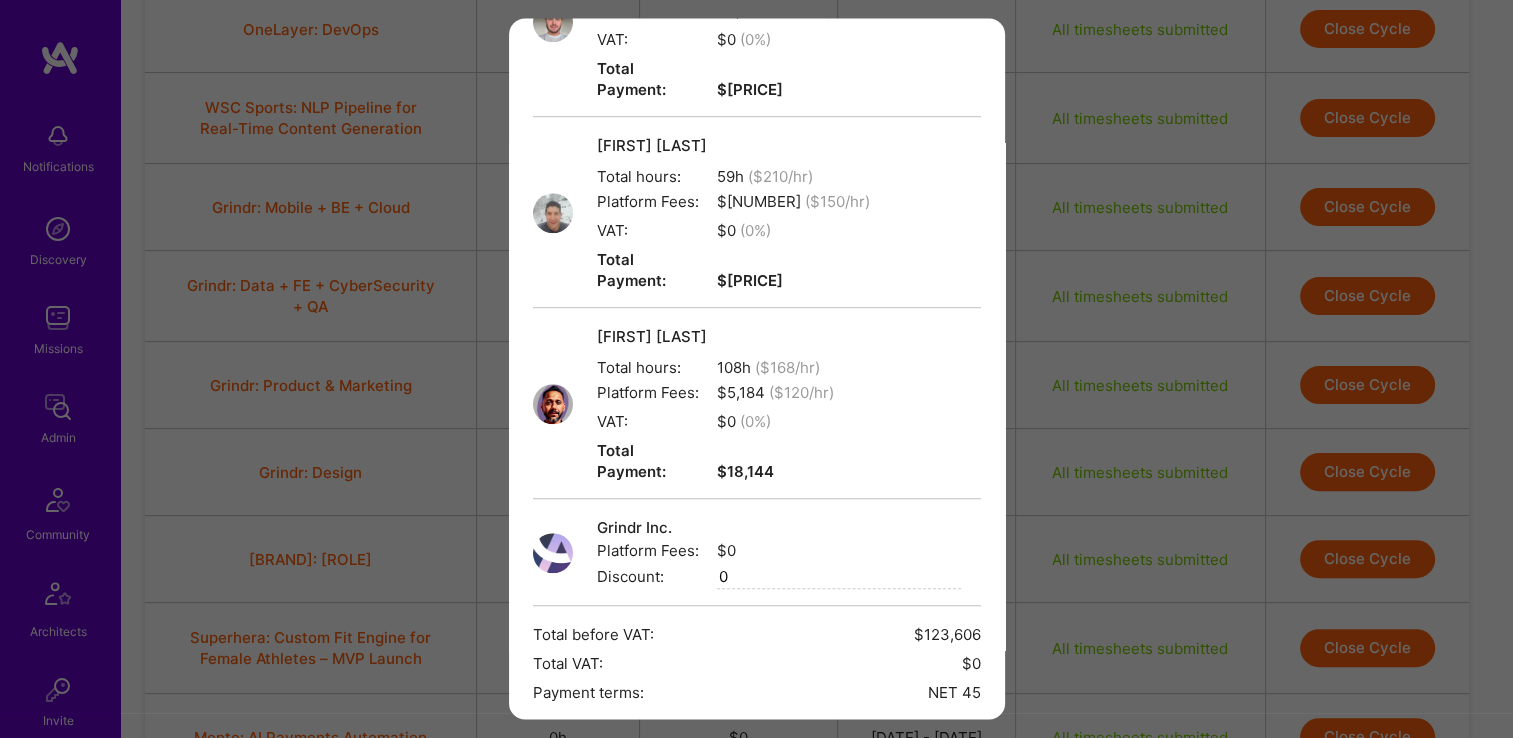 click on "Close a Payment Cycle Select a payment cycle Jul 16 - Jul 31 Angeline Rego Total hours: 91h 30m   ($ 182 /hr) Platform Fees: $ 4,758   ($ 130 /hr) VAT: $0   ( 0 %) Total Payment: $16,653 Wes Yuen Total hours: 96h   ($ 175 /hr) Platform Fees: $ 4,800   ($ 125 /hr) VAT: $0   ( 0 %) Total Payment: $16,800 Omari Allen Total hours: 64h   ($ 189 /hr) Platform Fees: $ 3,456   ($ 135 /hr) VAT: $0   ( 0 %) Total Payment: $12,096 Brian Mozill Total hours: 0h   ($ 168 /hr) Platform Fees: $ 0   ($ 120 /hr) VAT: $0   ( 0 %) Total Payment: $0 Trevor Noon Total hours: 96h   ($ 175 /hr) Platform Fees: $ 4,800   ($ 125 /hr) VAT: $0   ( 0 %) Total Payment: $16,800 Midori Ng Total hours: 72h   ($ 154 /hr) Platform Fees: $ 3,168   ($ 110 /hr) VAT: $0   ( 0 %) Total Payment: $11,088 Ford Brinley Total hours: 127h 30m   ($ 154 /hr) Platform Fees: $ 5,610   ($ 110 /hr) VAT: $0   ( 0 %) Total Payment: $19,635 Joshua Goodman Total hours: 59h   ($ 210 /hr) Platform Fees: $ 3,540   ($ 150 /hr) VAT: $0   ( 0 %) Total Payment: $12,390" at bounding box center (757, 368) 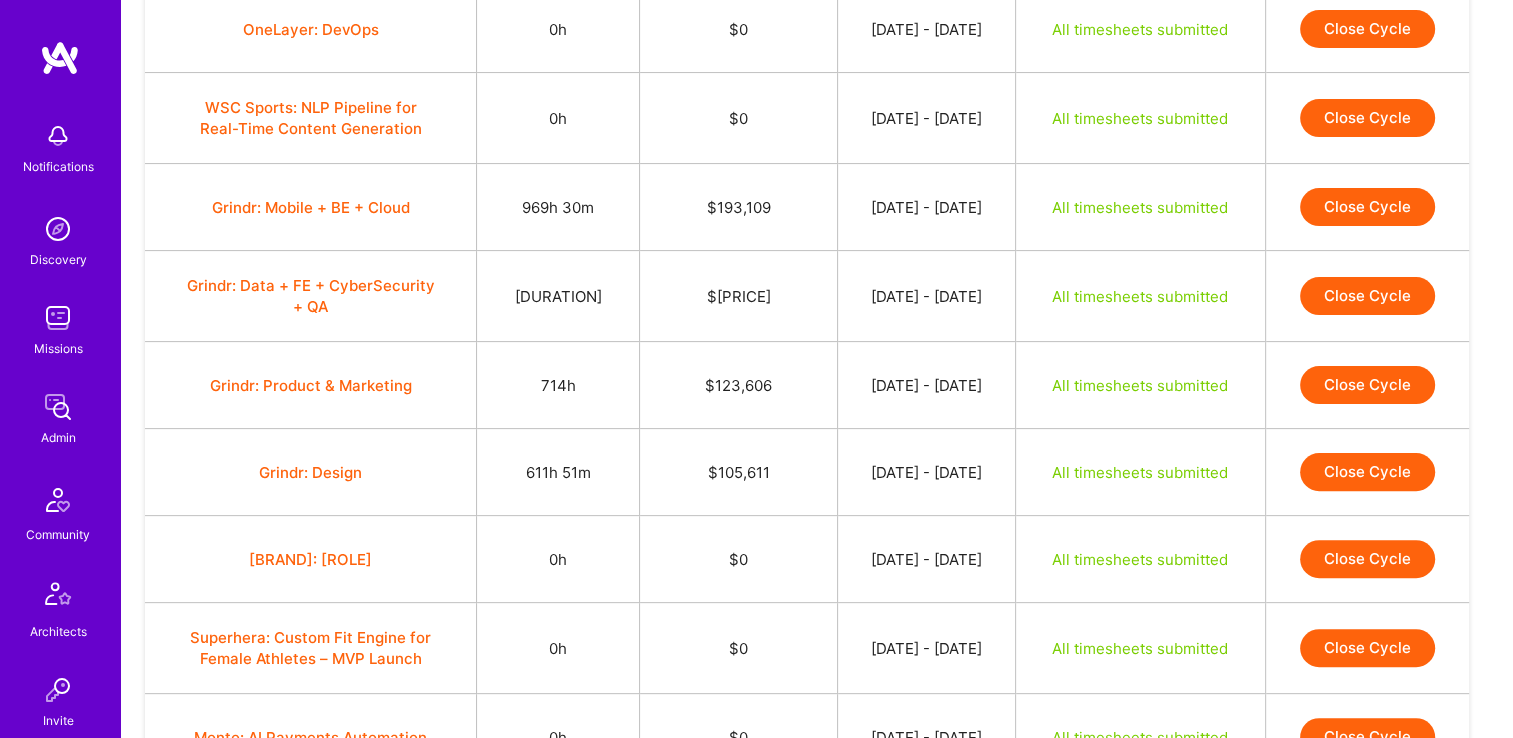 click on "Close Cycle" at bounding box center (1367, 472) 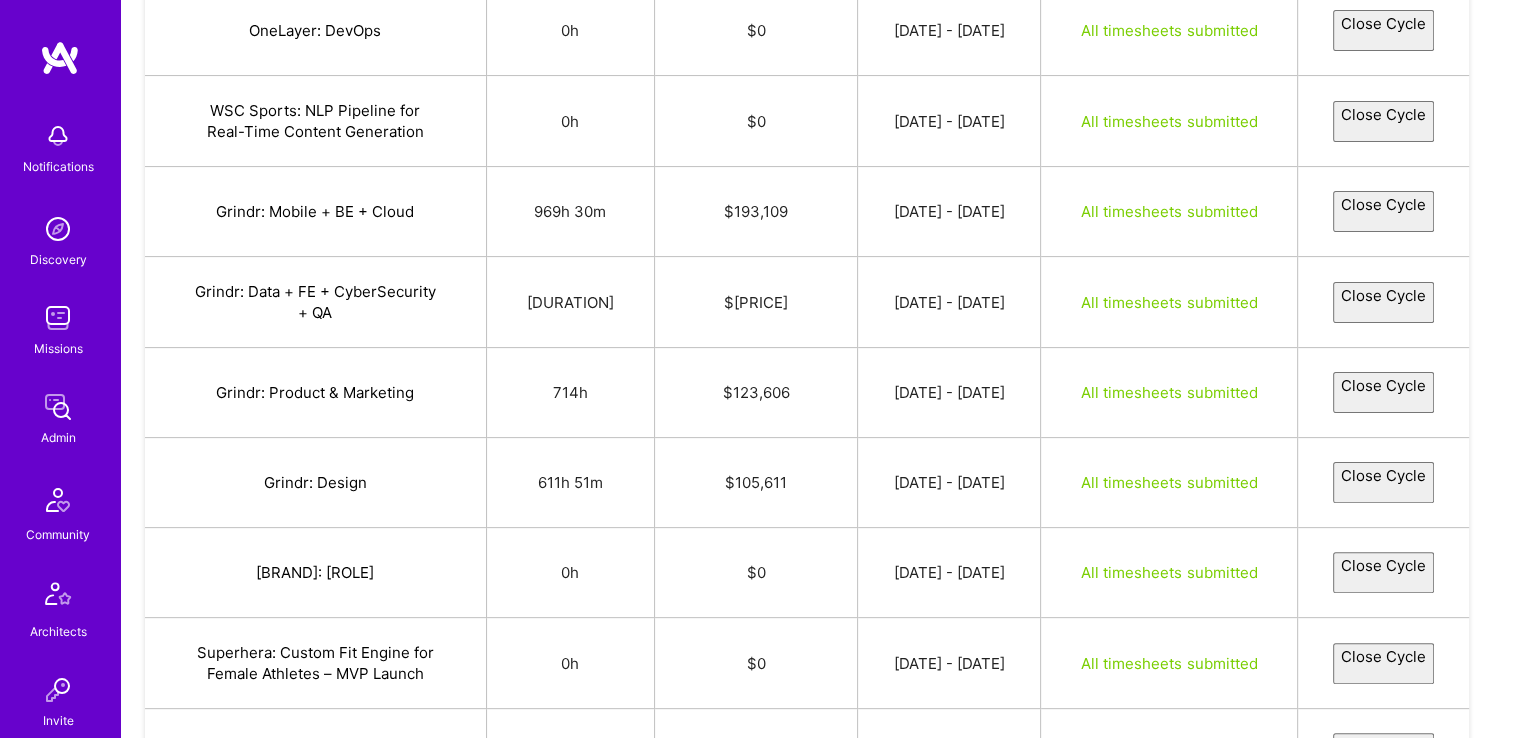select on "6876fb5c8020c0753b092b9d" 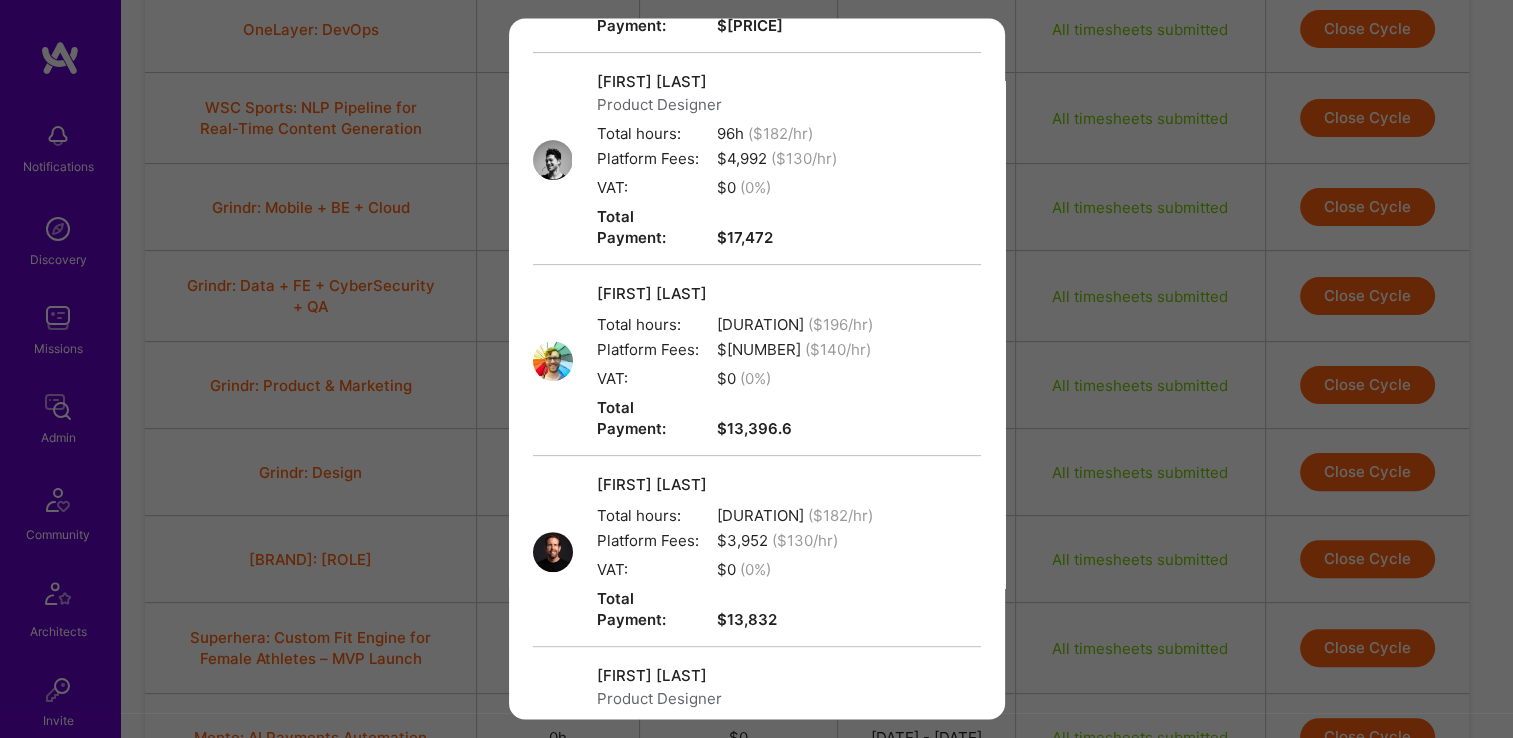 scroll, scrollTop: 1112, scrollLeft: 0, axis: vertical 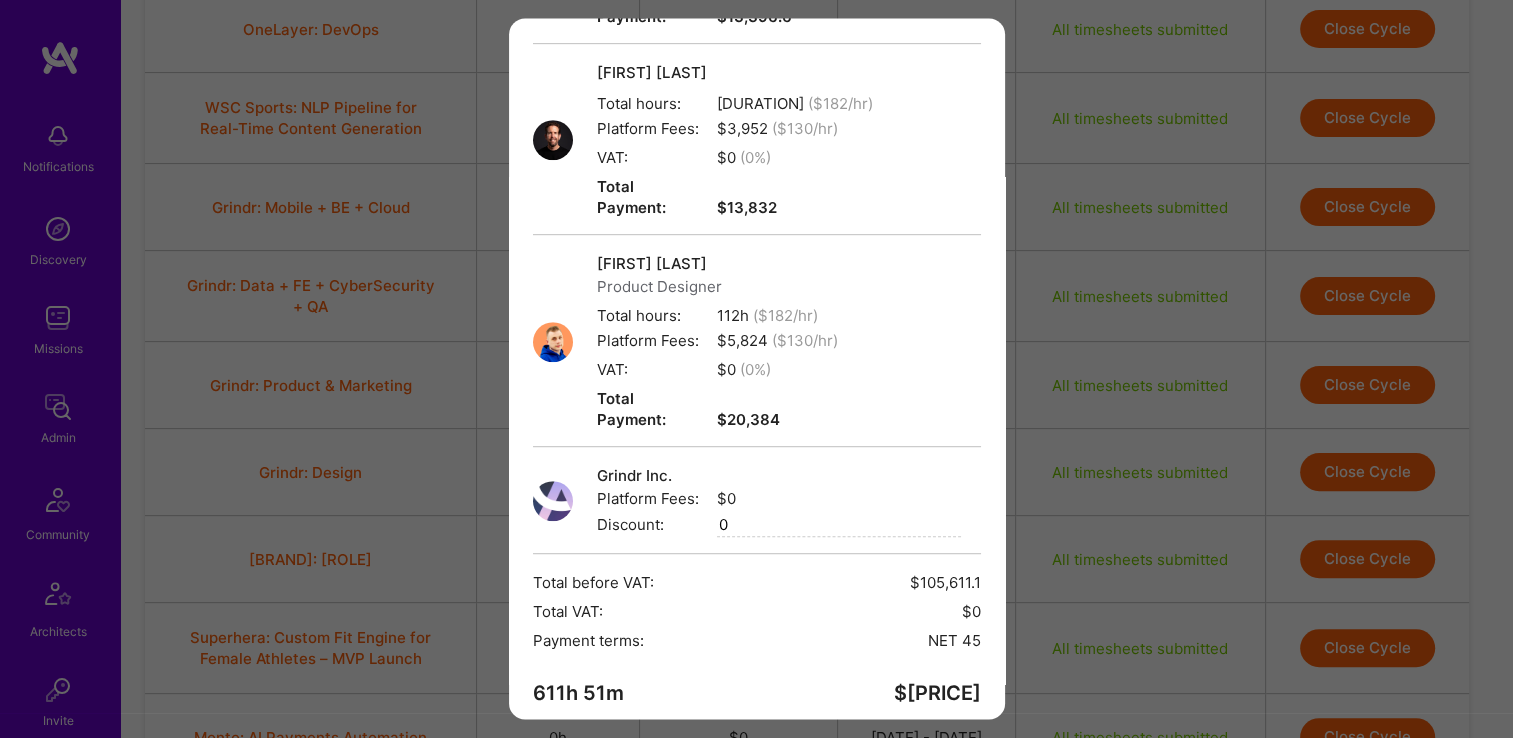 click on "Create" at bounding box center (757, 765) 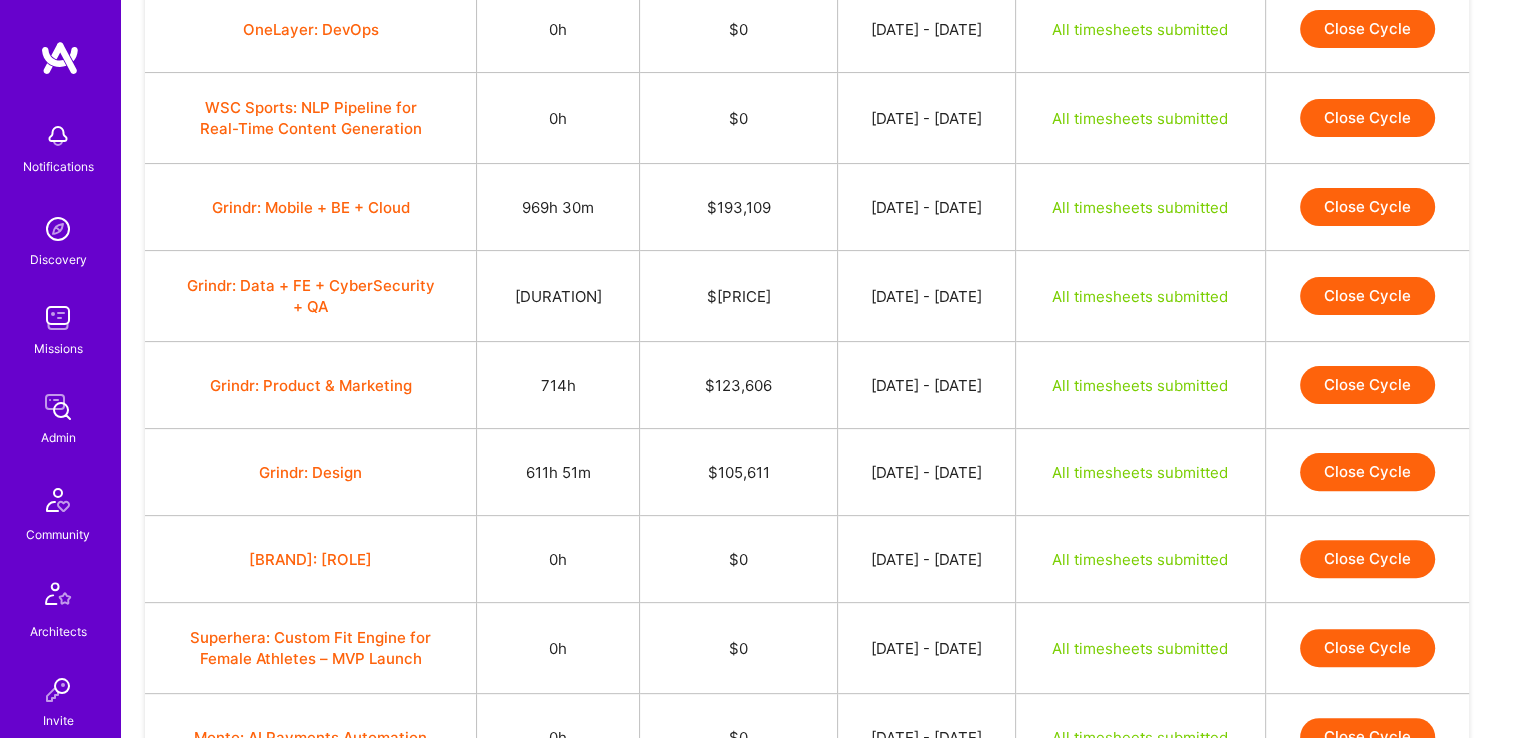 click on "Close Cycle" at bounding box center (1367, 472) 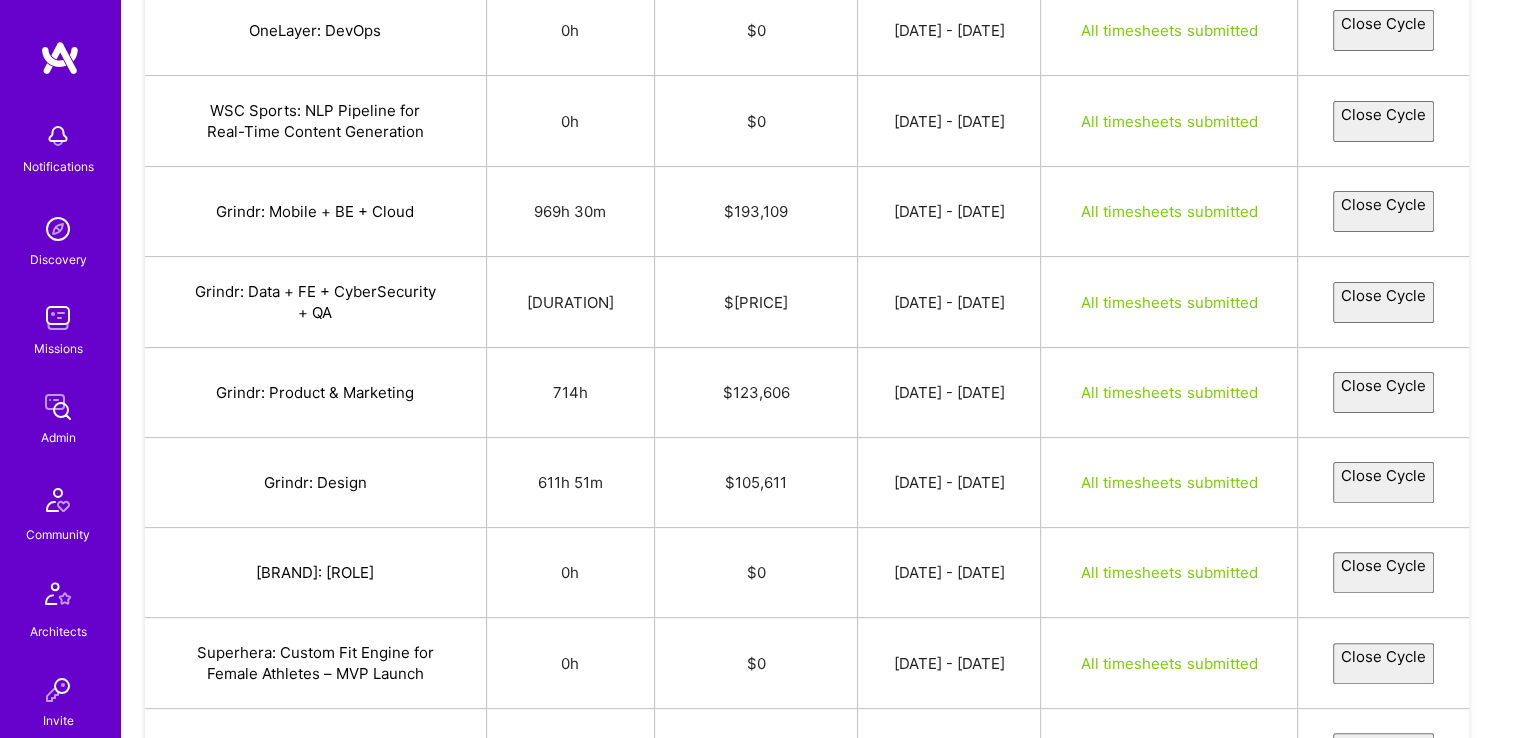 select on "6876fb5c8020c0753b092b9d" 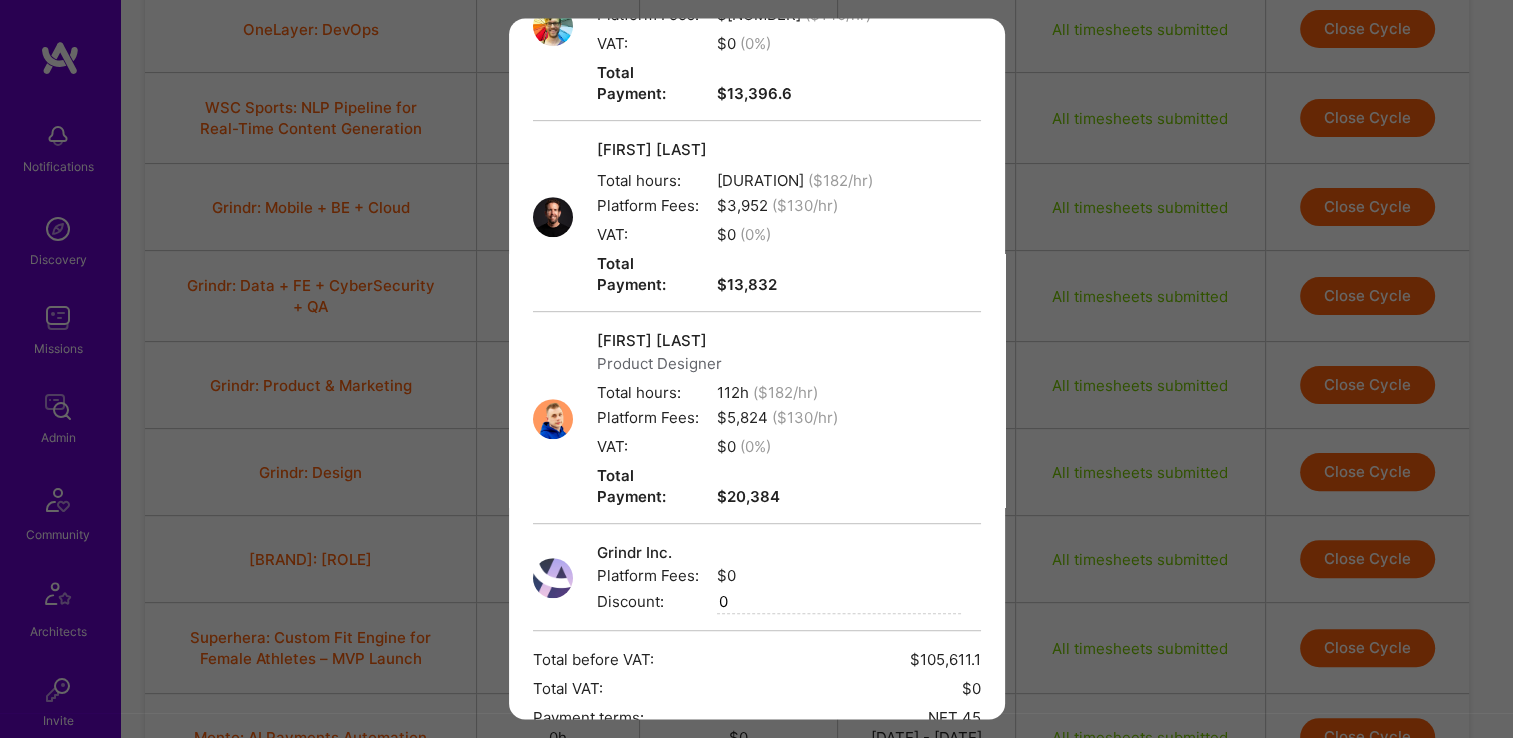 scroll, scrollTop: 1112, scrollLeft: 0, axis: vertical 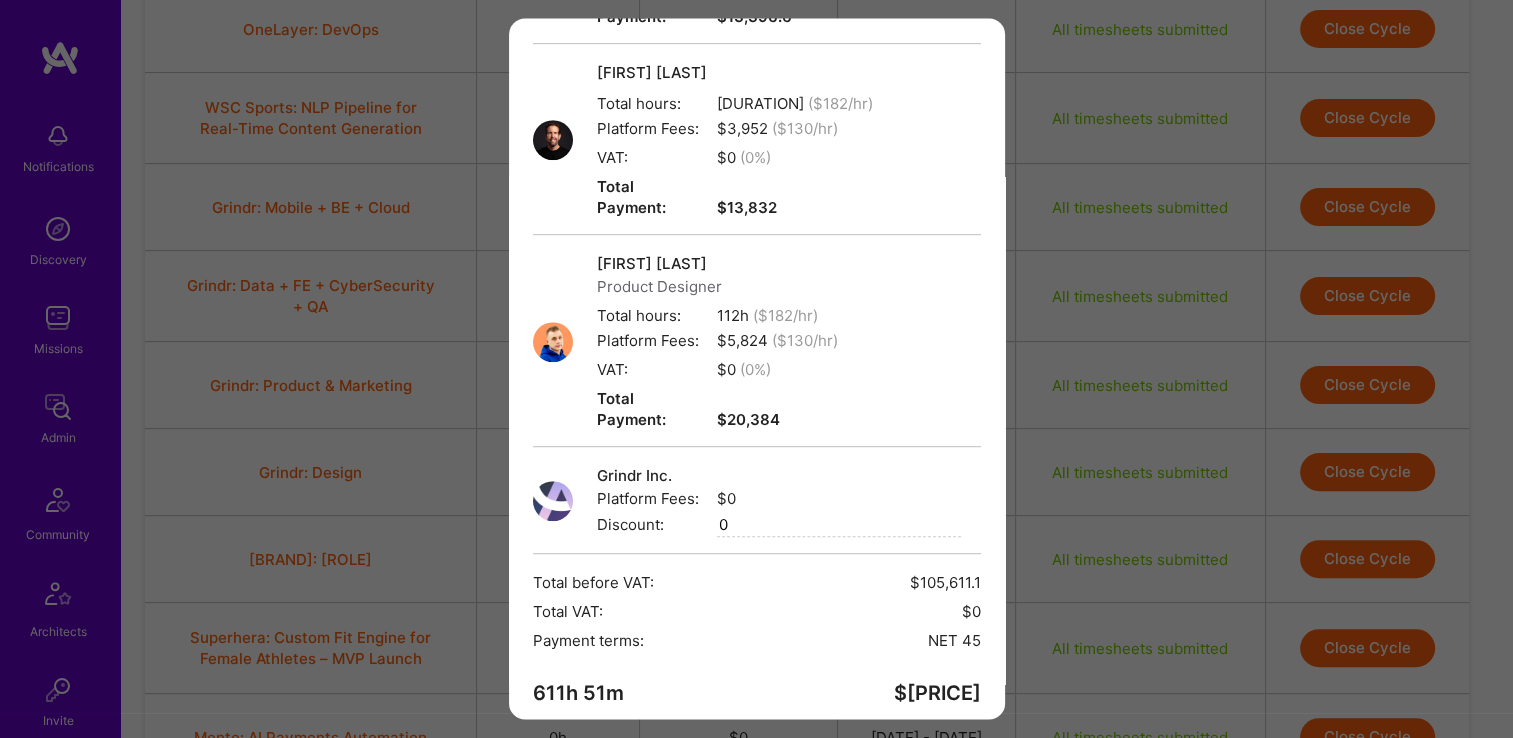 click on "Create" at bounding box center (757, 765) 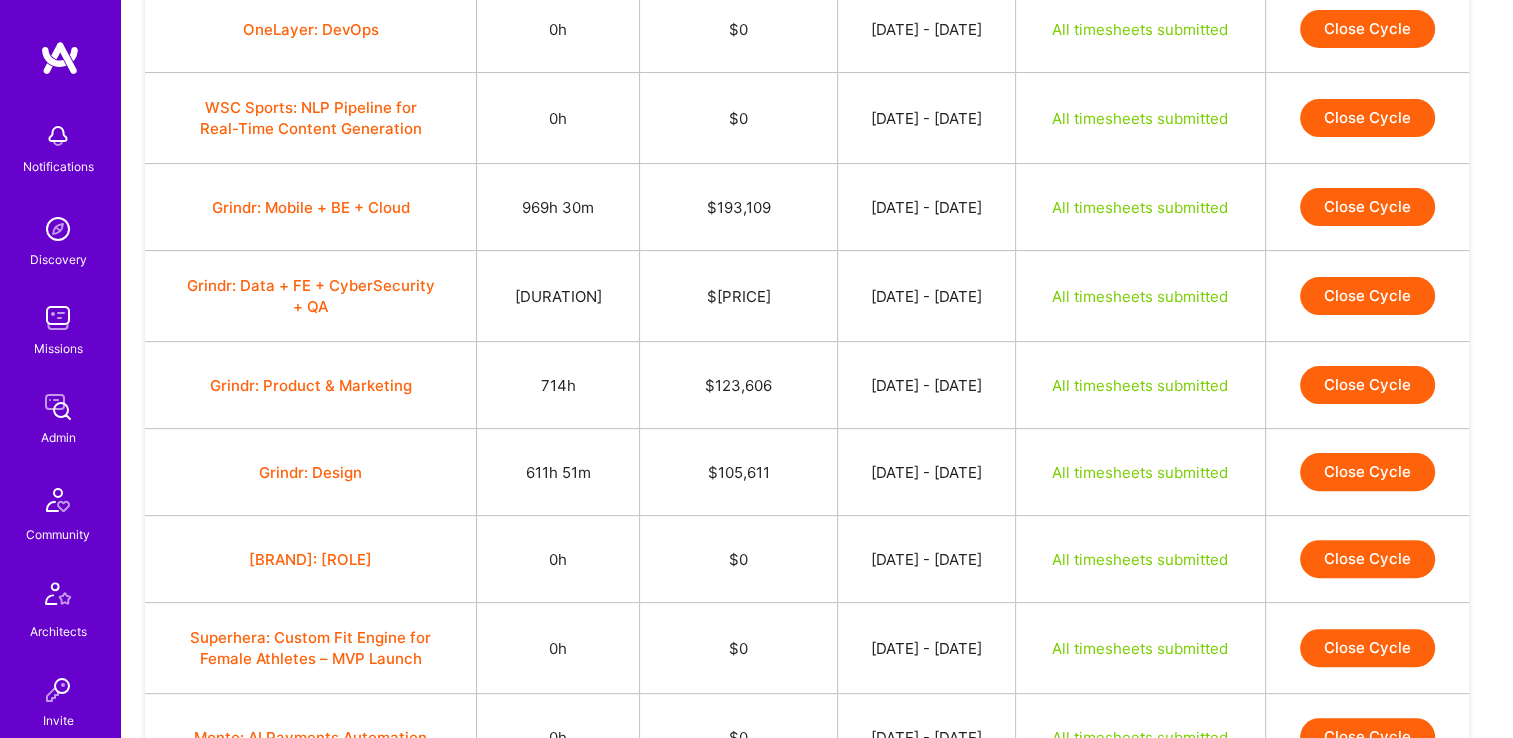 click on "Close Cycle" at bounding box center [1367, 472] 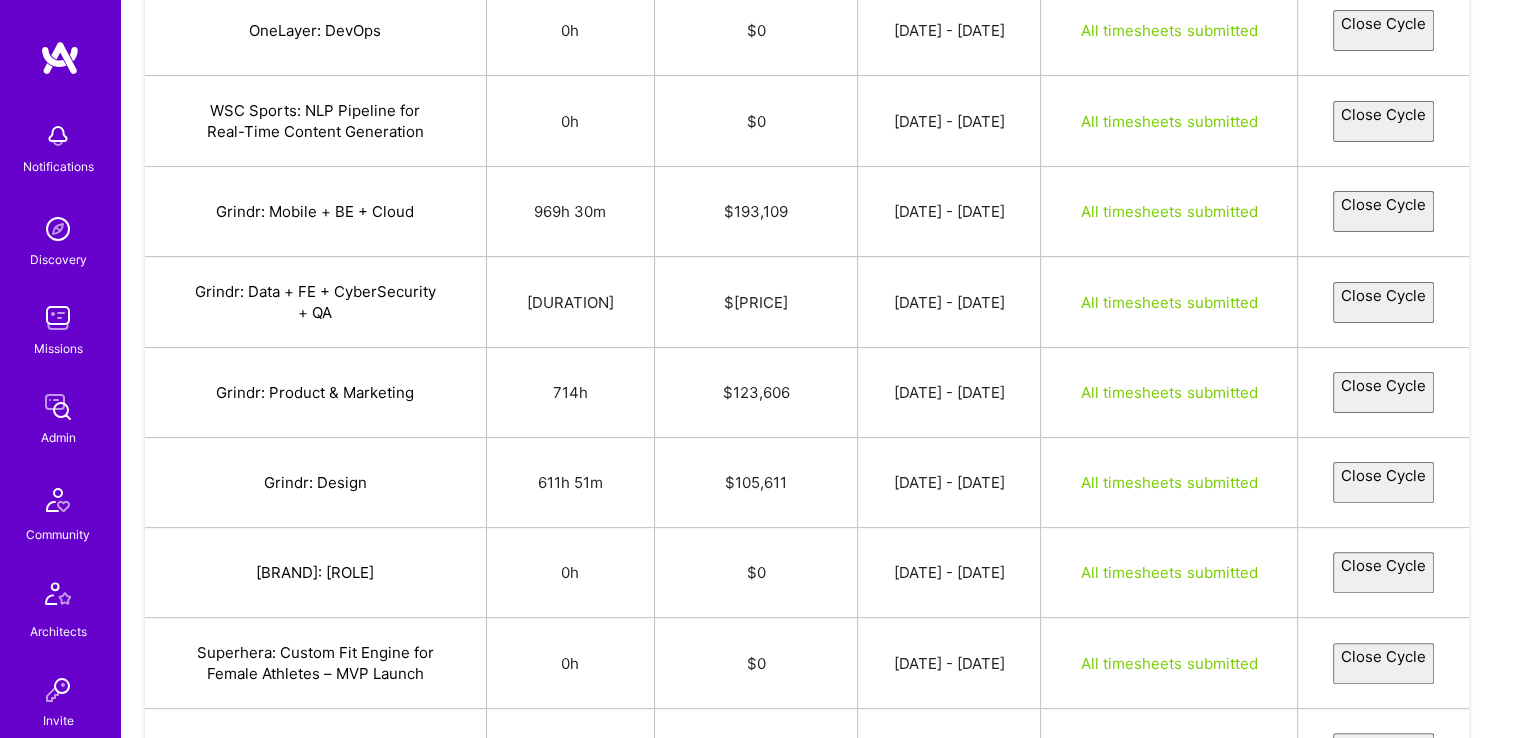 select on "6876fb5c8020c0753b092b9d" 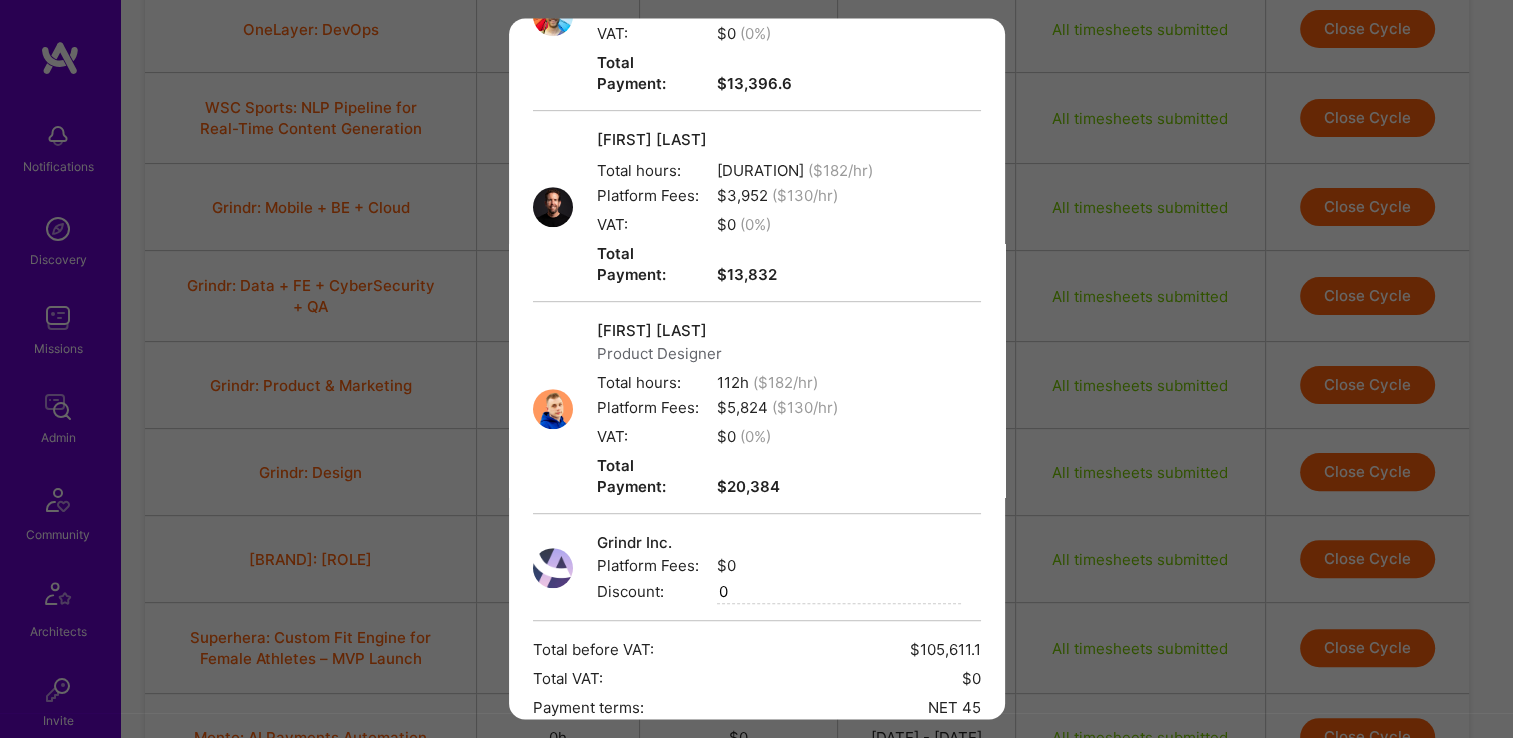 scroll, scrollTop: 1112, scrollLeft: 0, axis: vertical 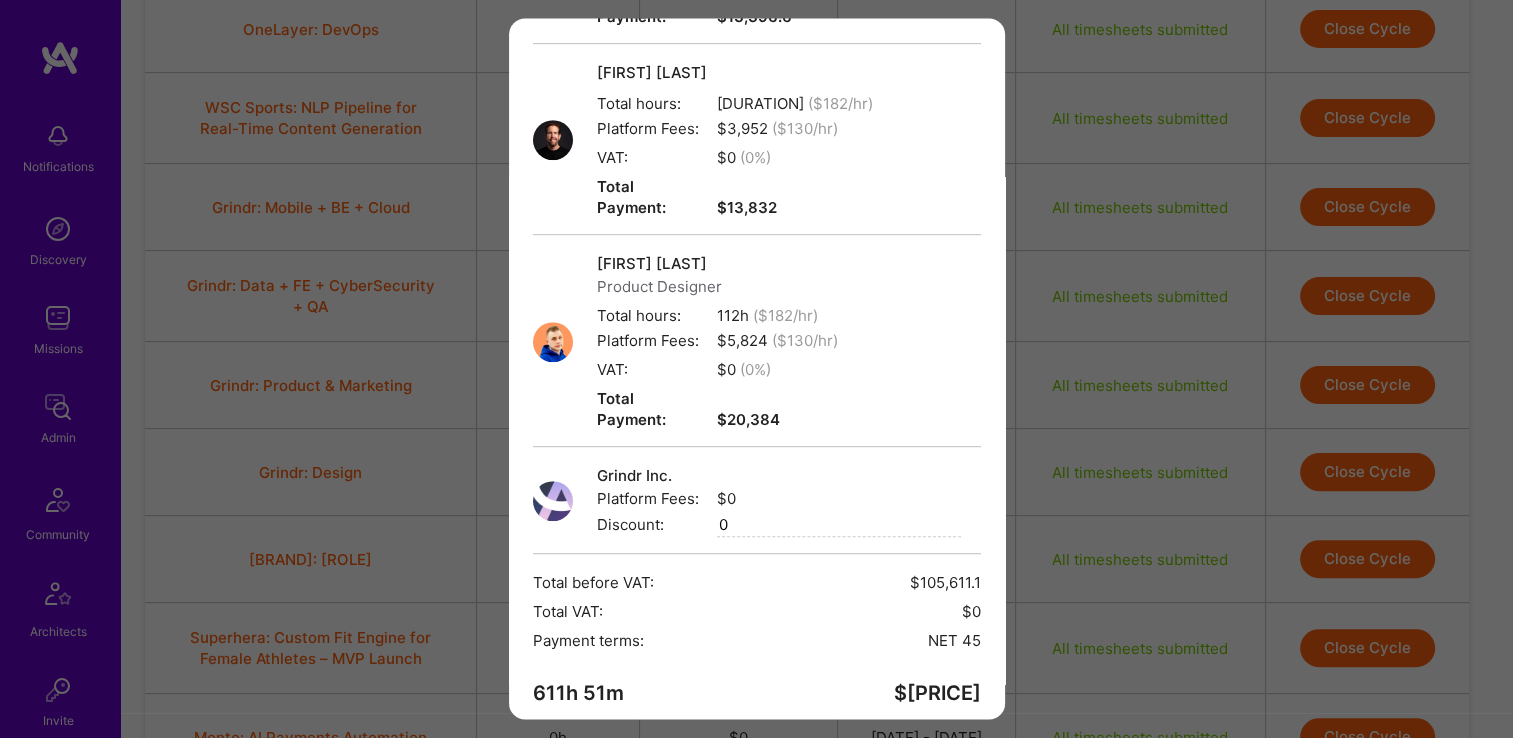 click on "Create" at bounding box center [757, 765] 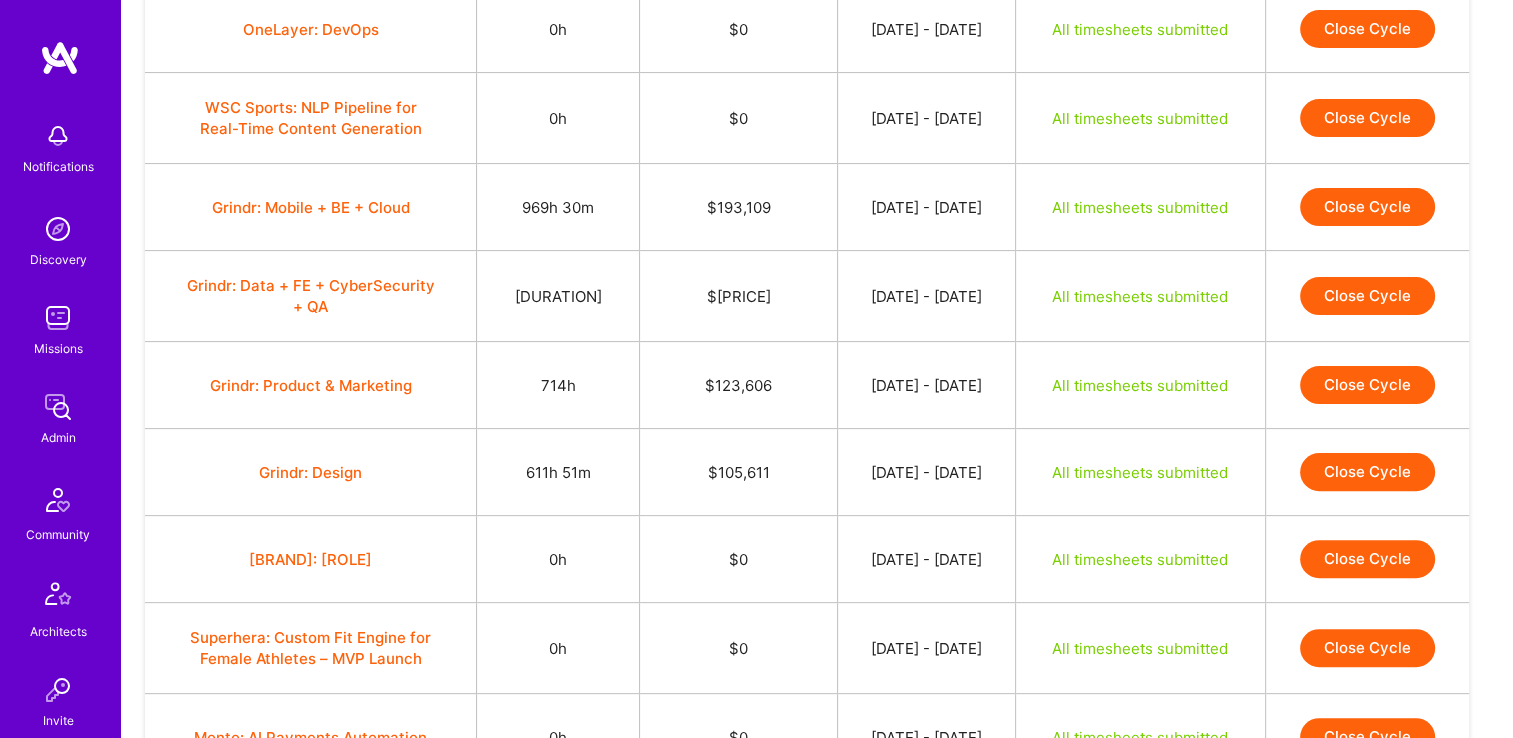 click on "Close Cycle" at bounding box center (1367, 385) 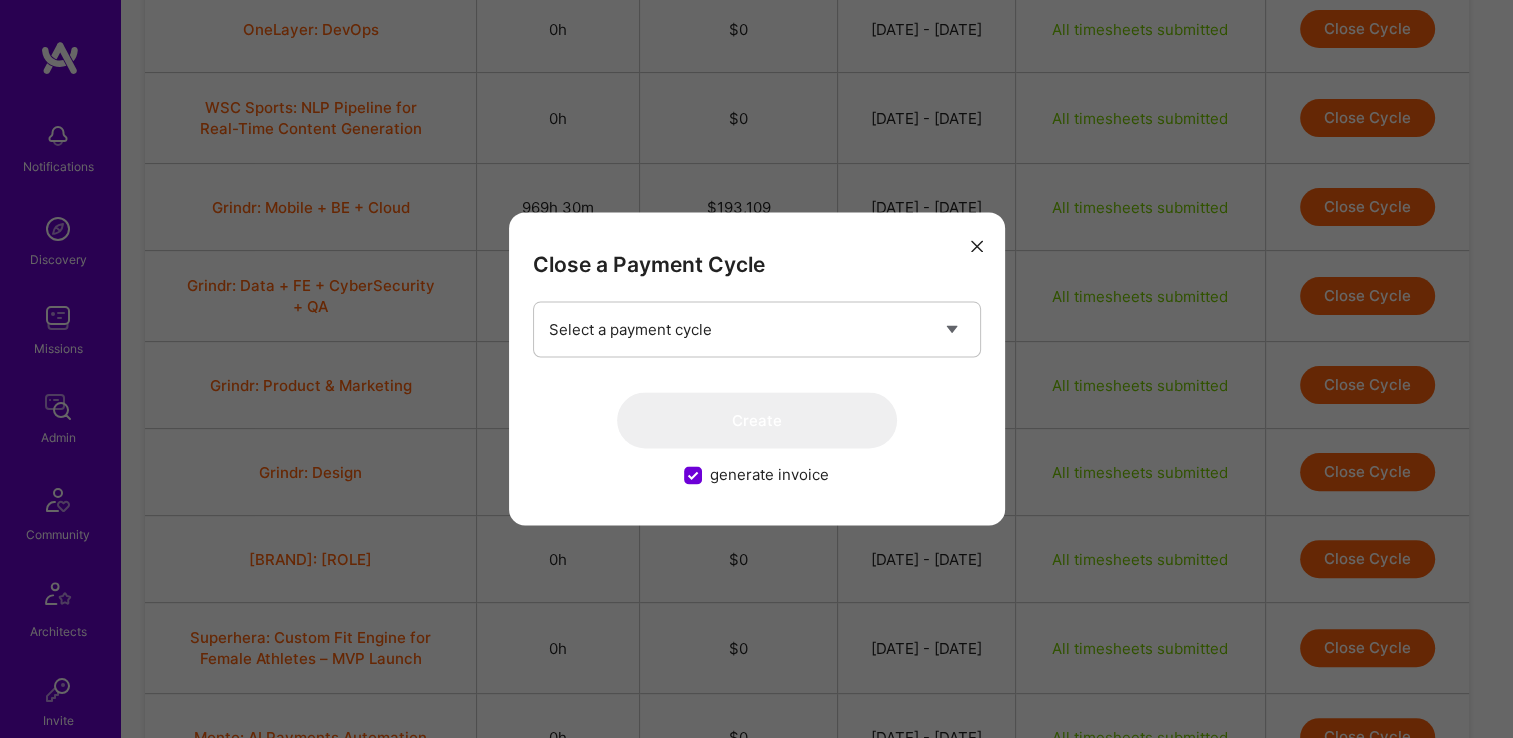 click at bounding box center [977, 244] 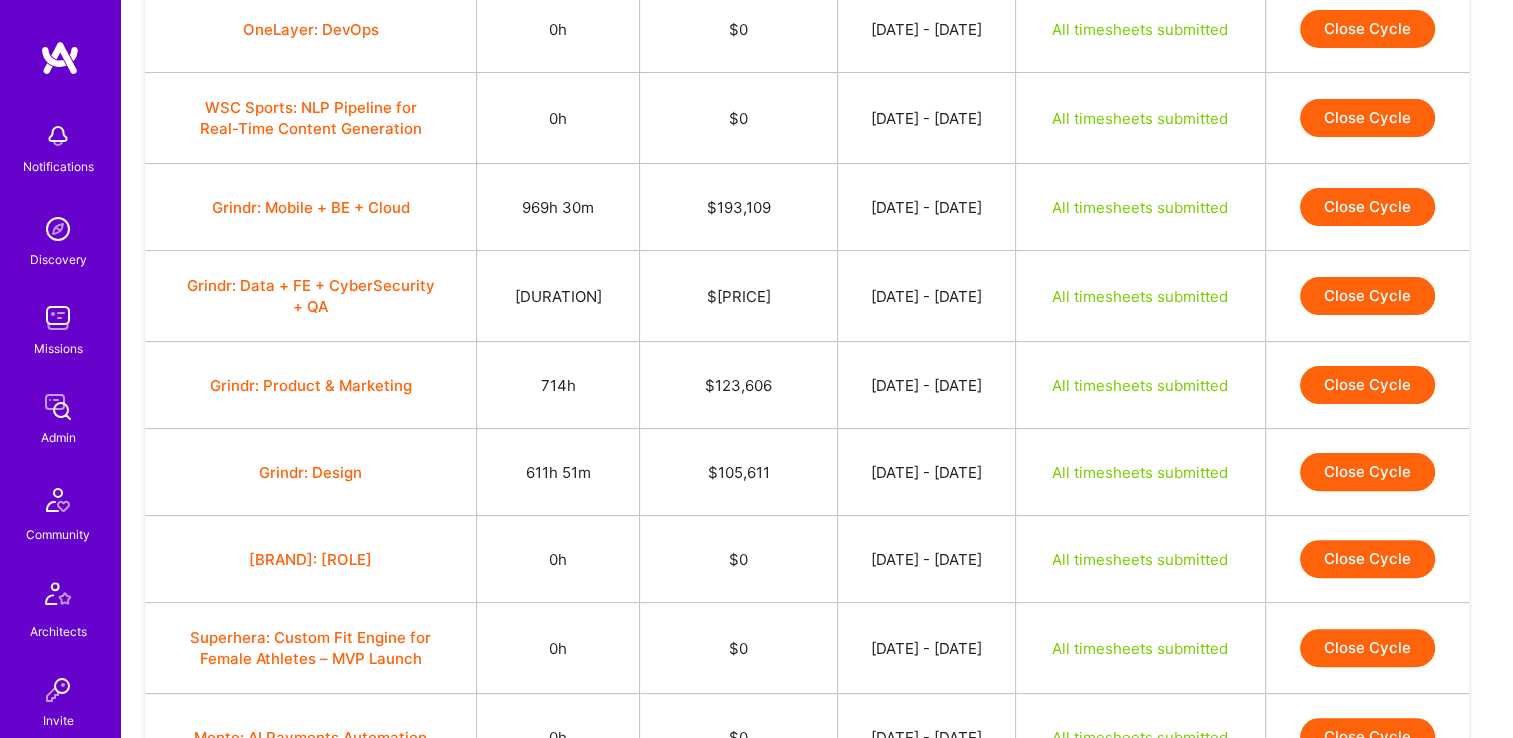 click on "Close Cycle" at bounding box center [1367, 296] 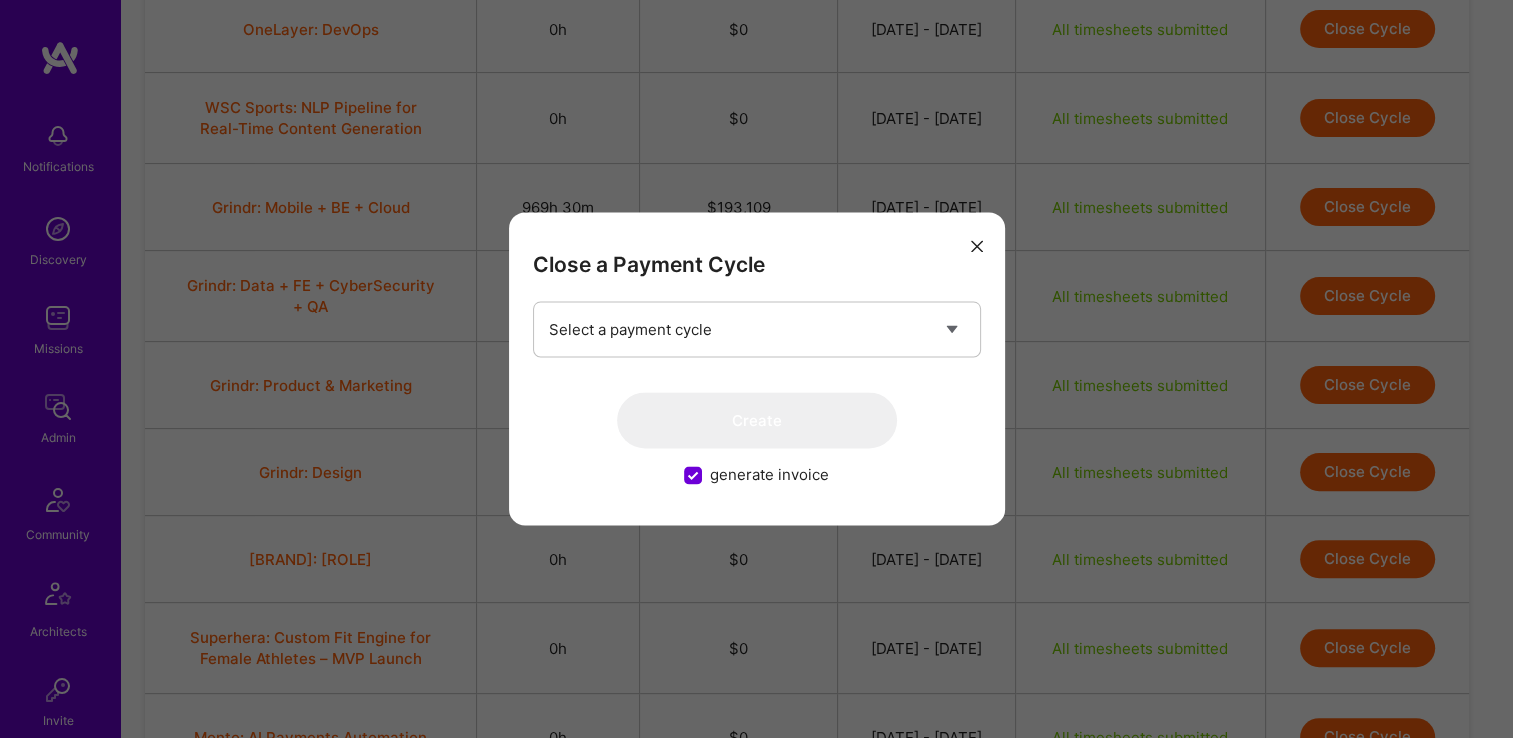 click on "Close a Payment Cycle Select a payment cycle Create generate invoice" at bounding box center [757, 368] 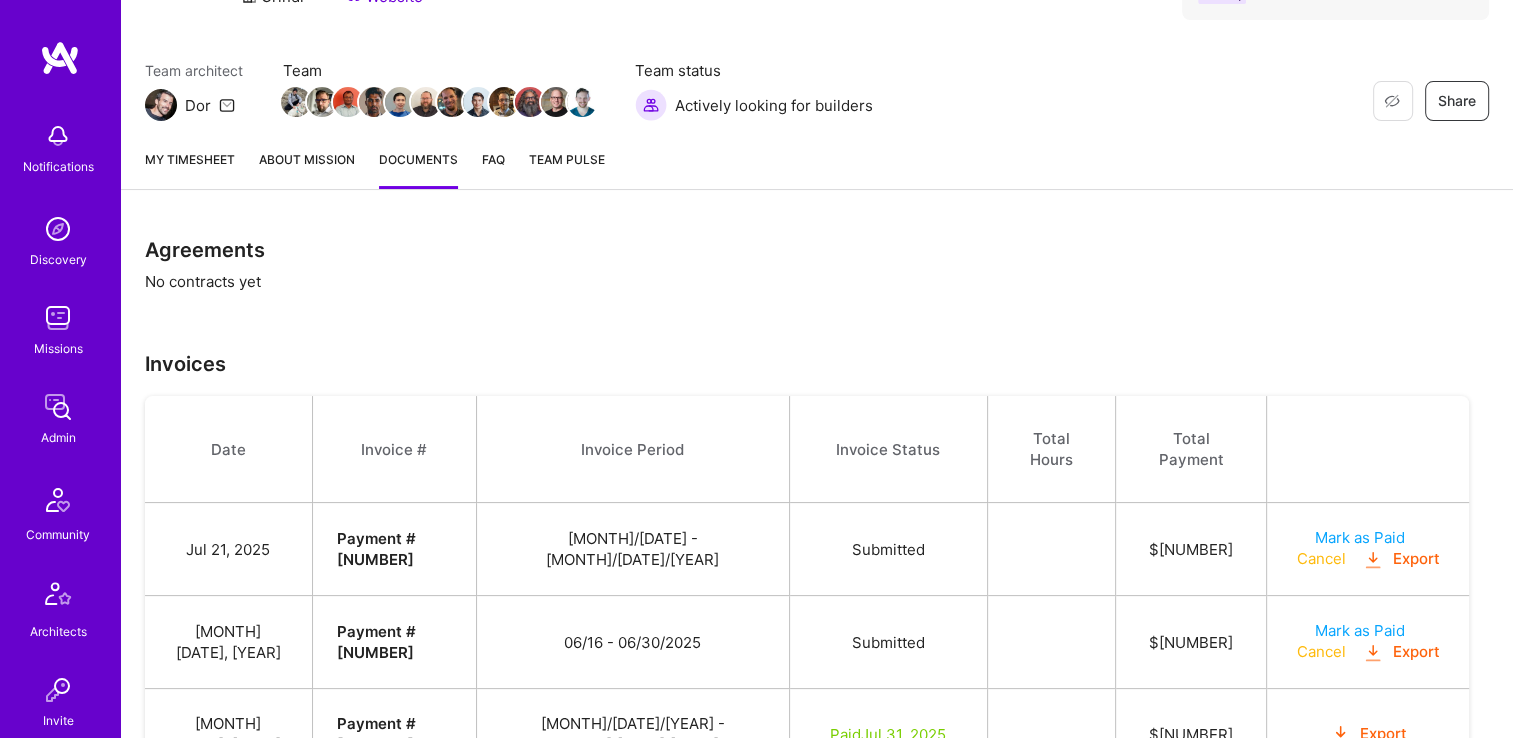 scroll, scrollTop: 385, scrollLeft: 0, axis: vertical 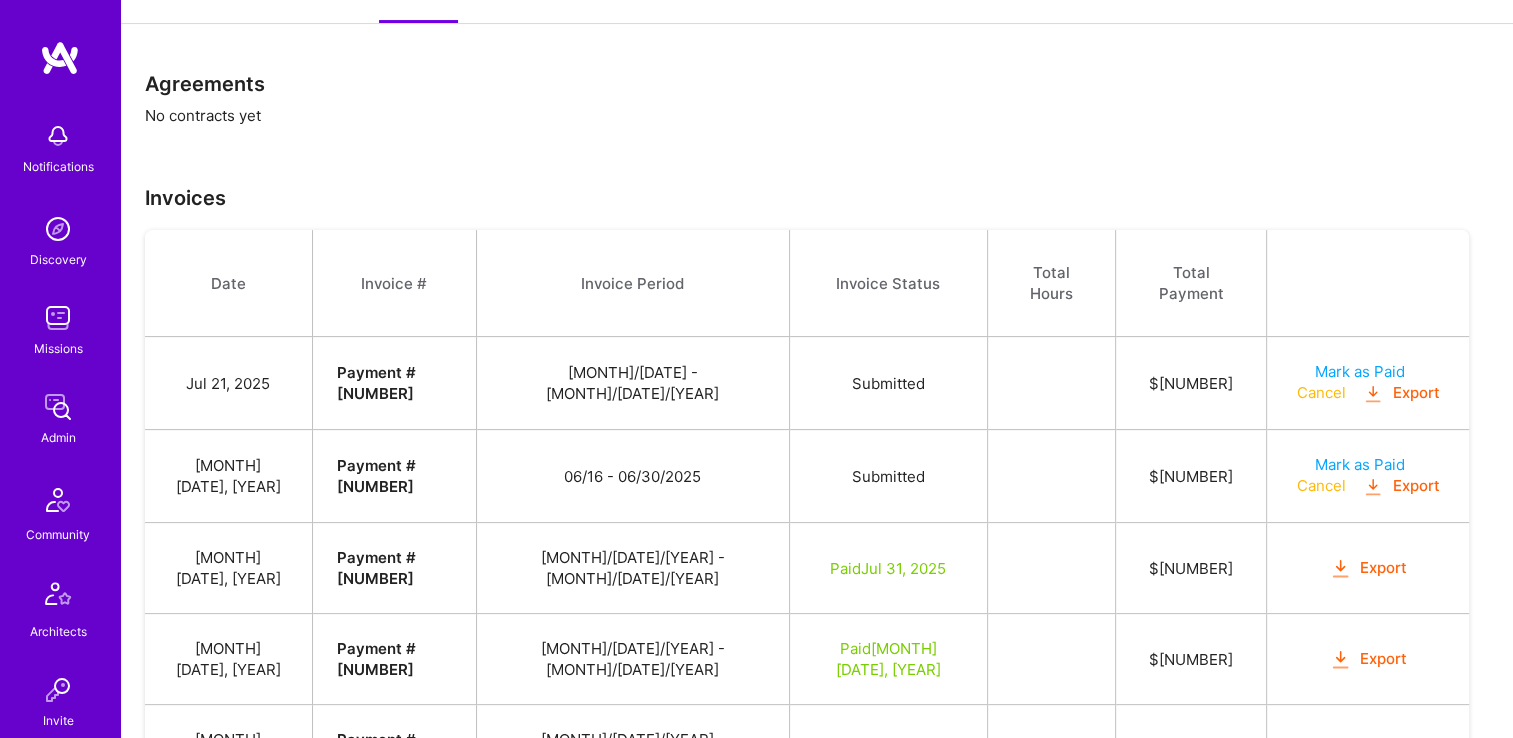 click on "Mark as Paid Cancel Export" at bounding box center (1368, 476) 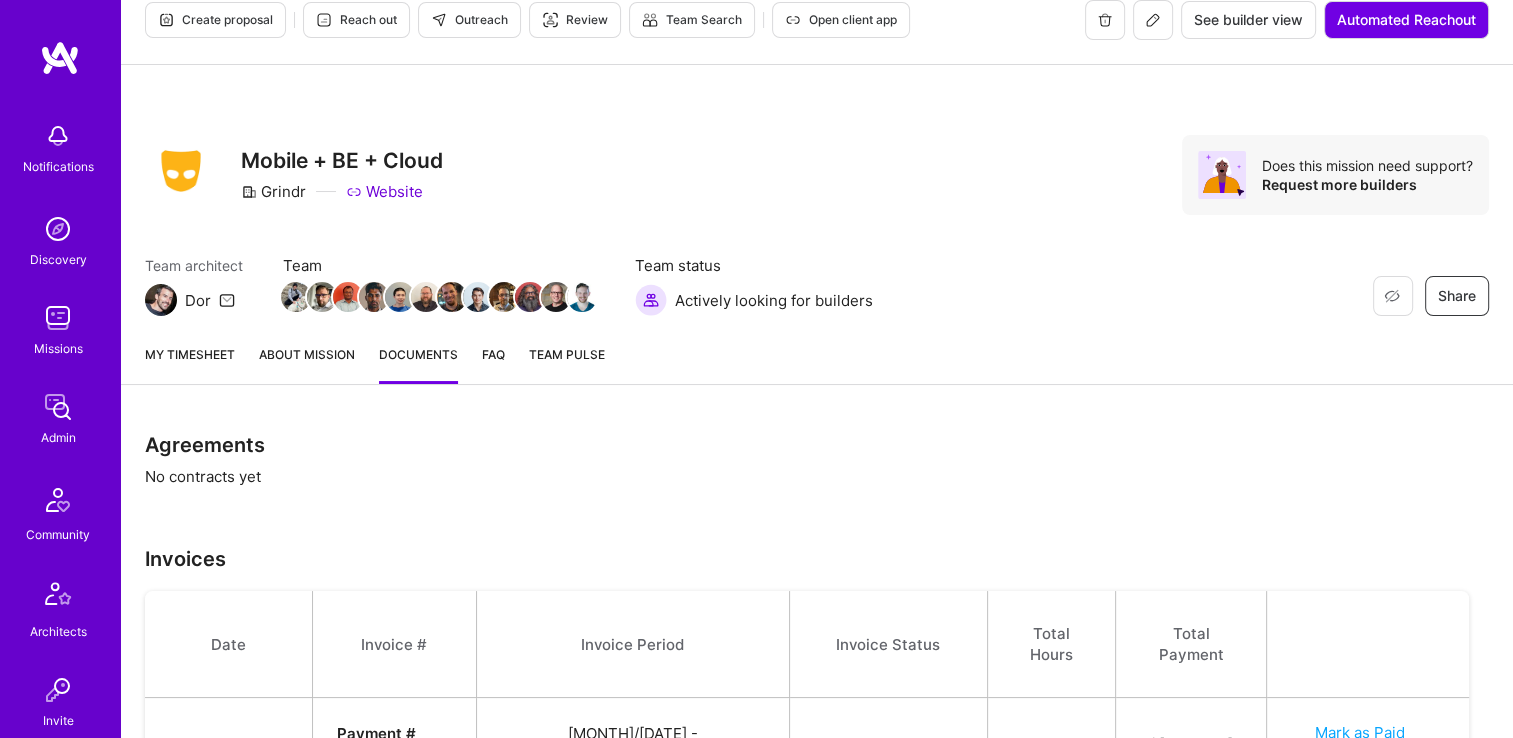 scroll, scrollTop: 0, scrollLeft: 0, axis: both 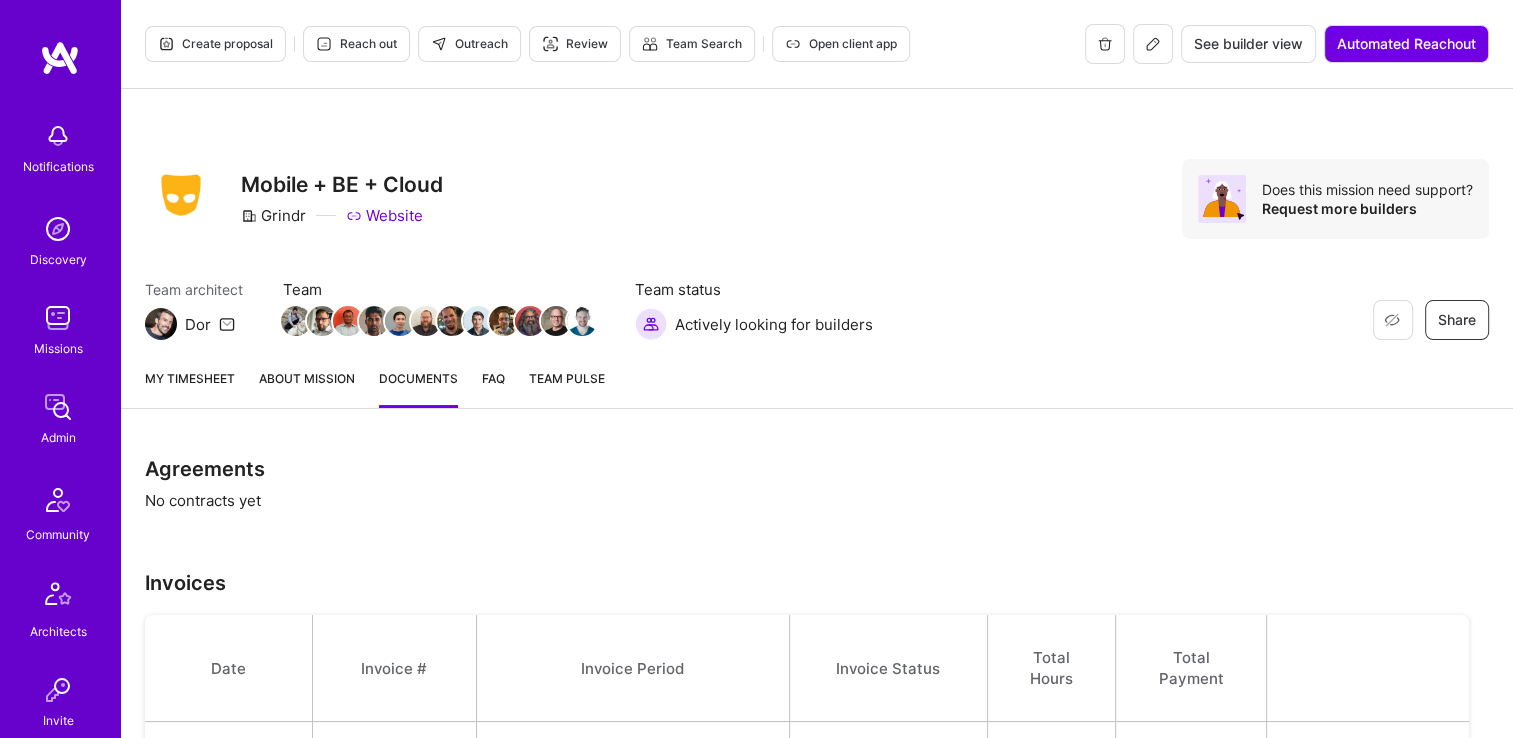 click on "My timesheet" at bounding box center (190, 388) 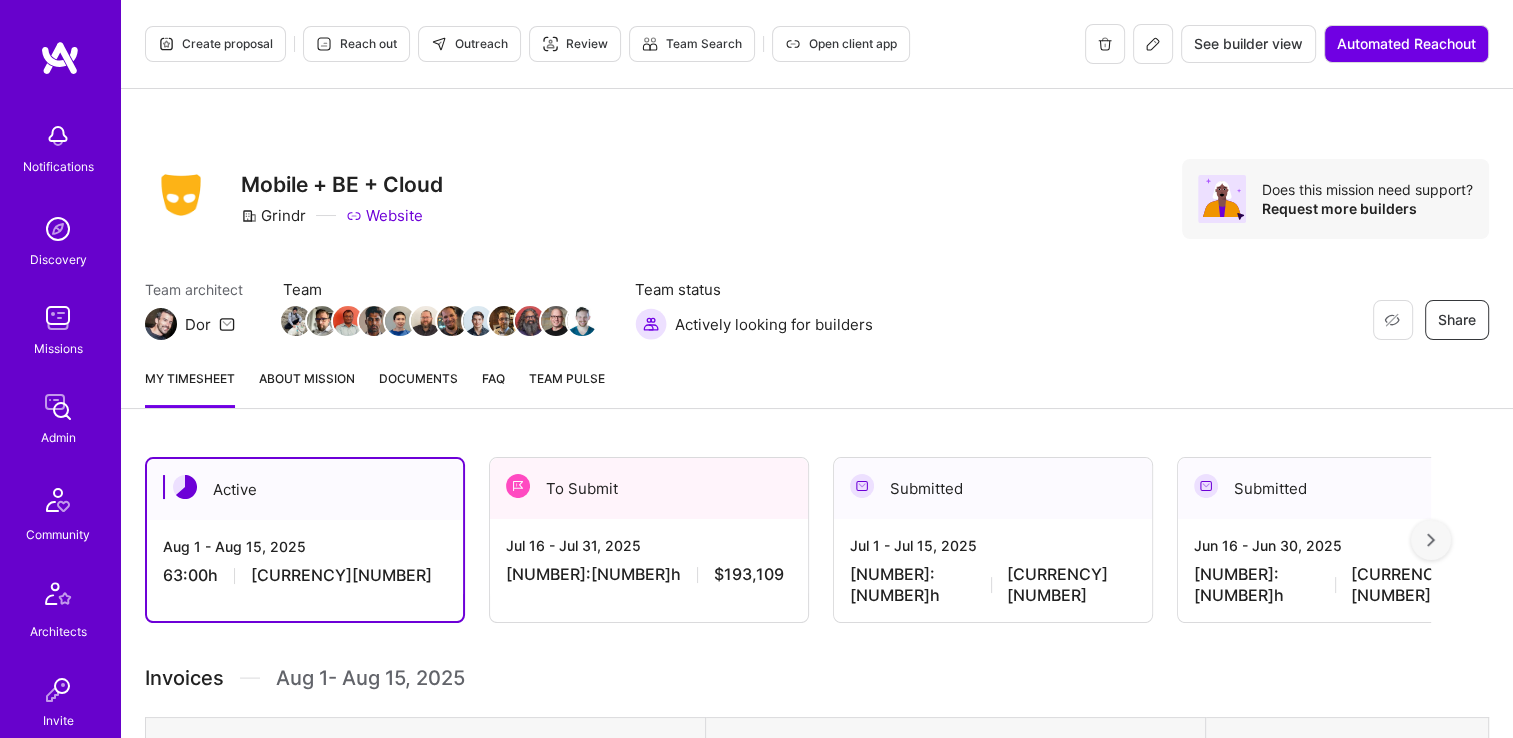 click on "To Submit" at bounding box center (649, 488) 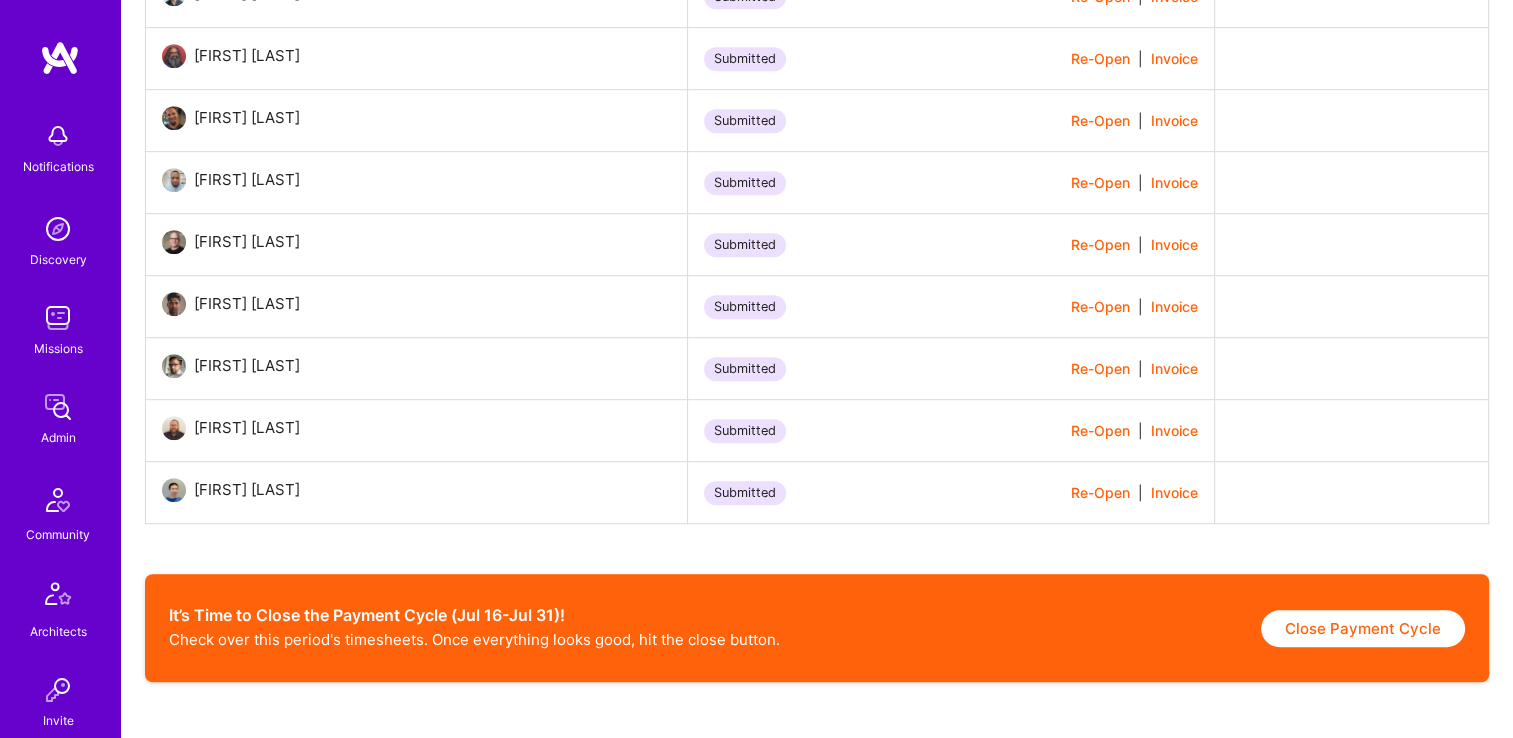 scroll, scrollTop: 1200, scrollLeft: 0, axis: vertical 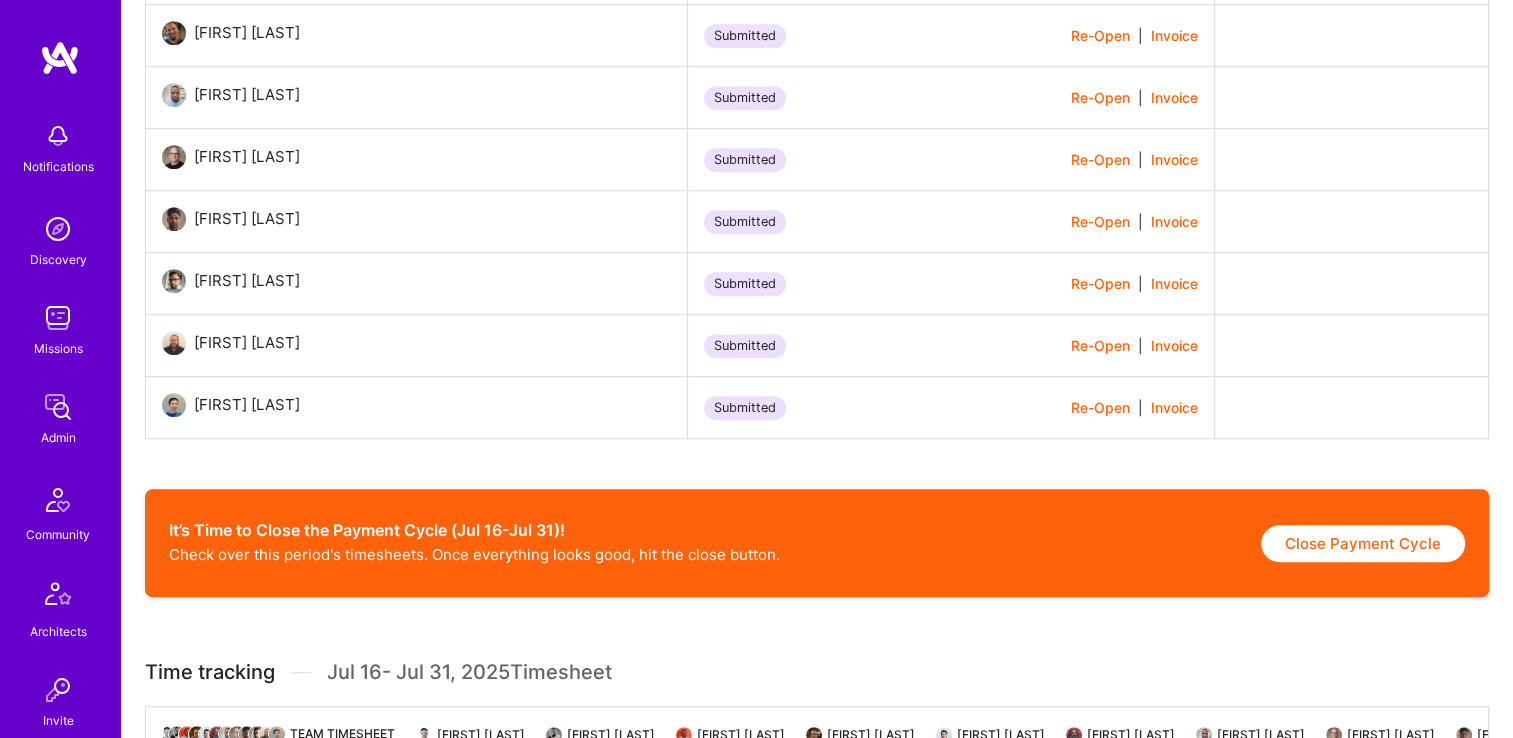 click on "It’s Time to Close the Payment Cycle ([MONTH] [DATE]-[MONTH] [DATE])! Check over this period's timesheets. Once everything looks good, hit the close button. Close Payment Cycle" at bounding box center [817, 543] 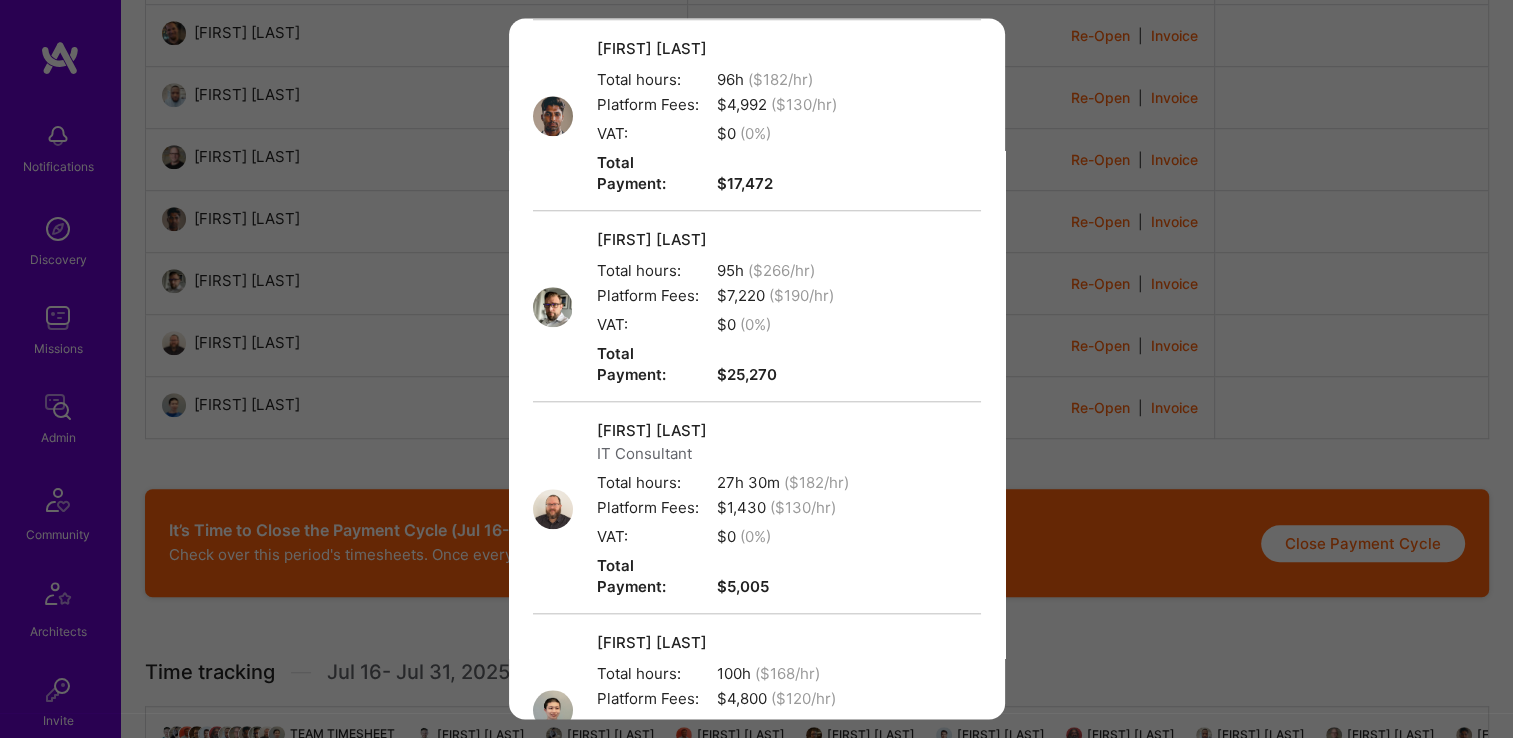 scroll, scrollTop: 2094, scrollLeft: 0, axis: vertical 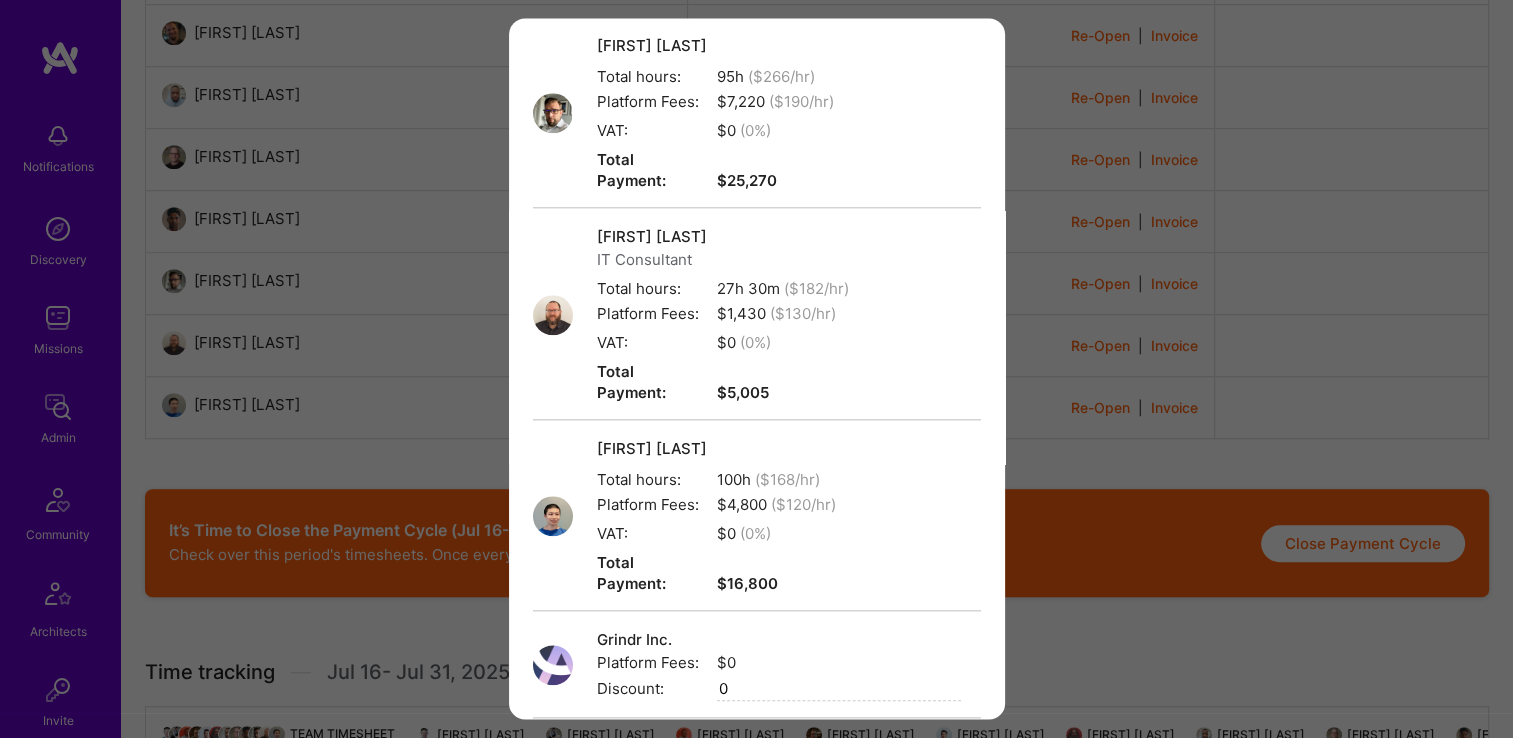 click on "0" at bounding box center [839, 690] 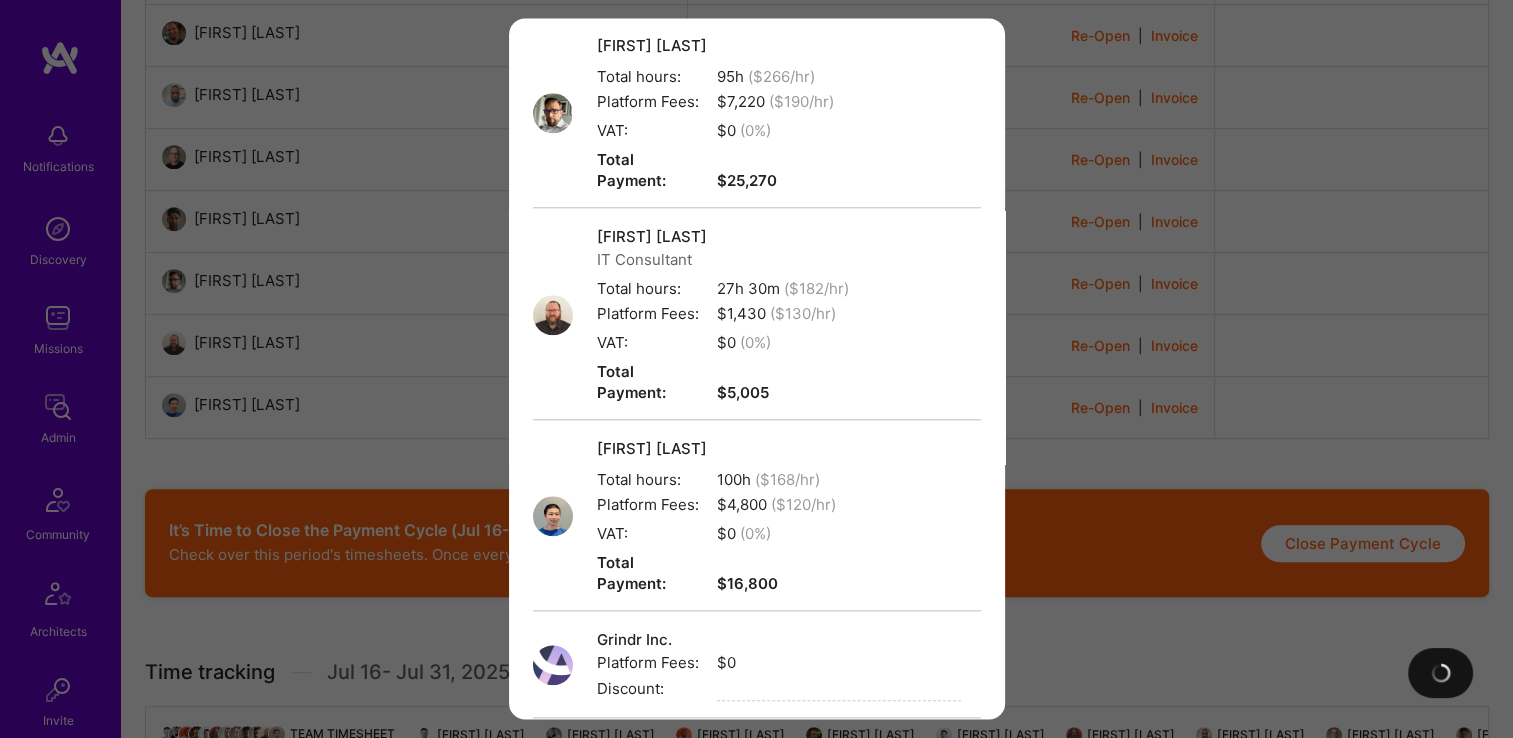 type on "0" 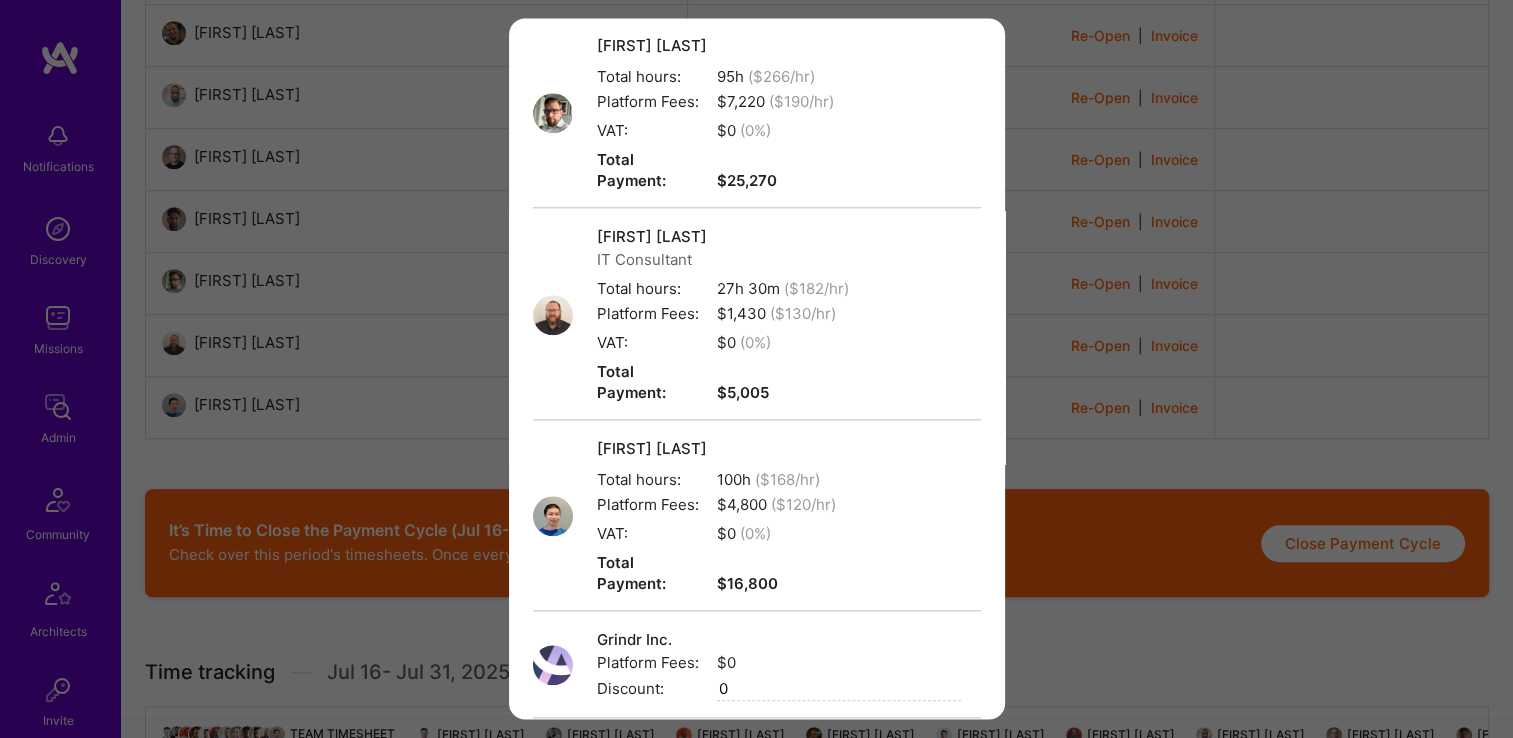 click on "0" at bounding box center (839, 690) 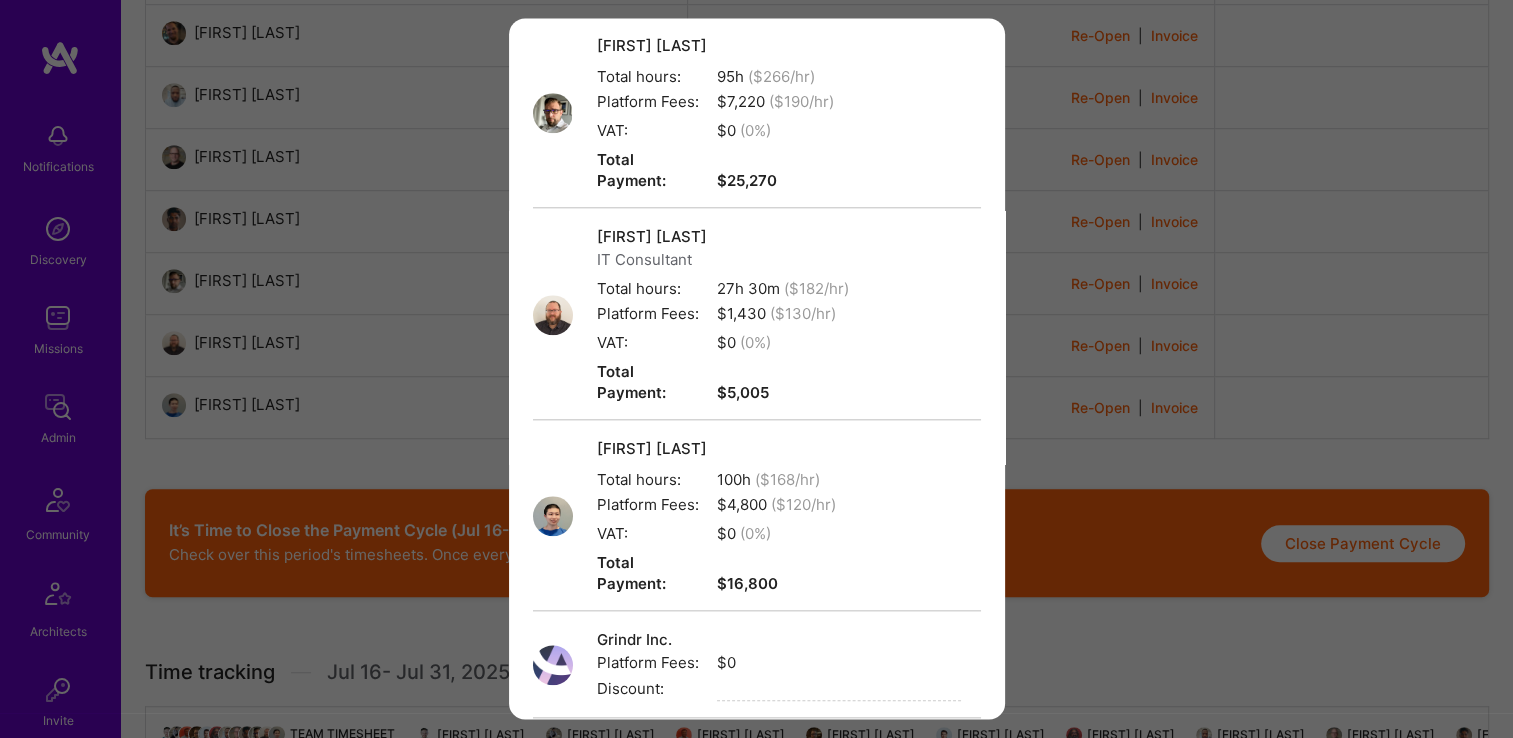 paste on "80815.31" 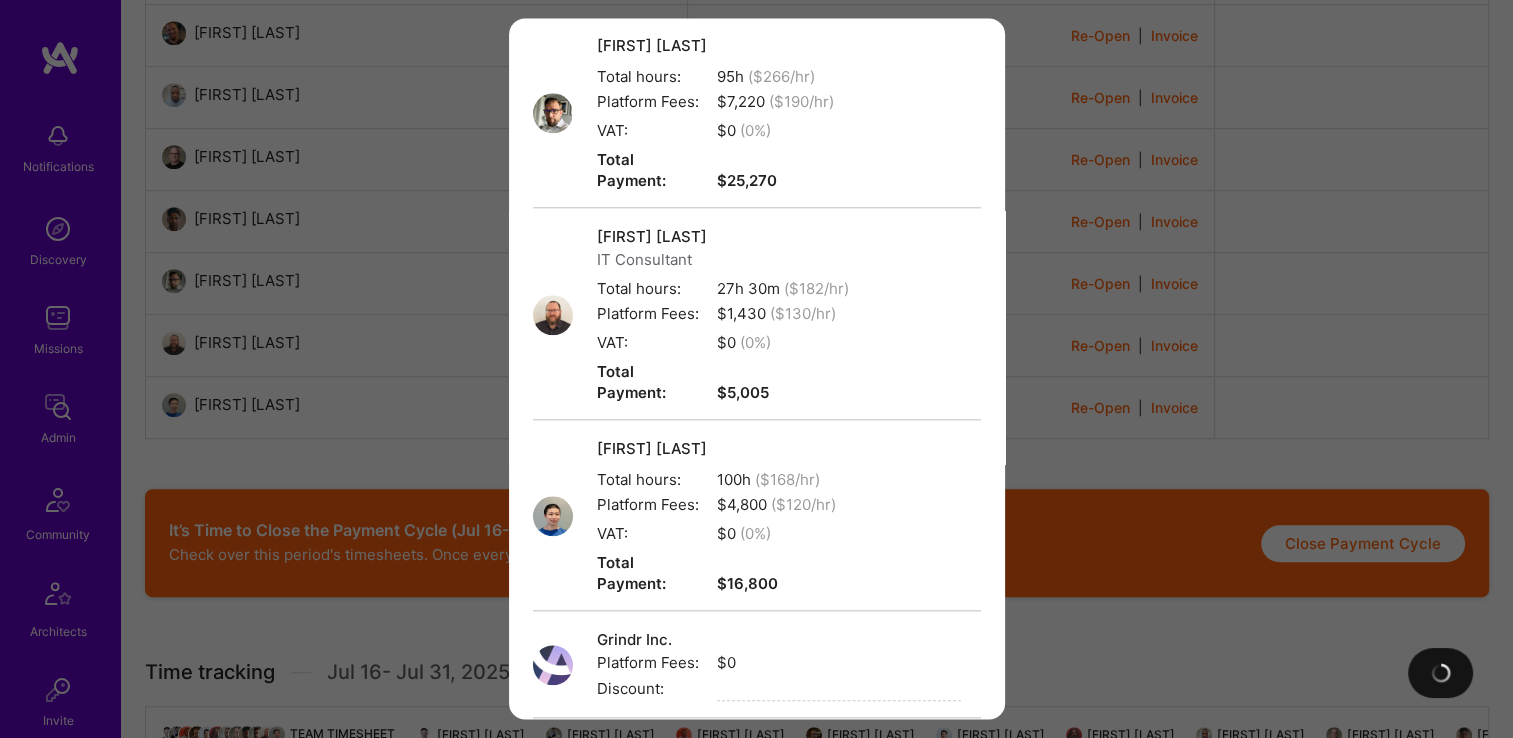 type on "80815.31" 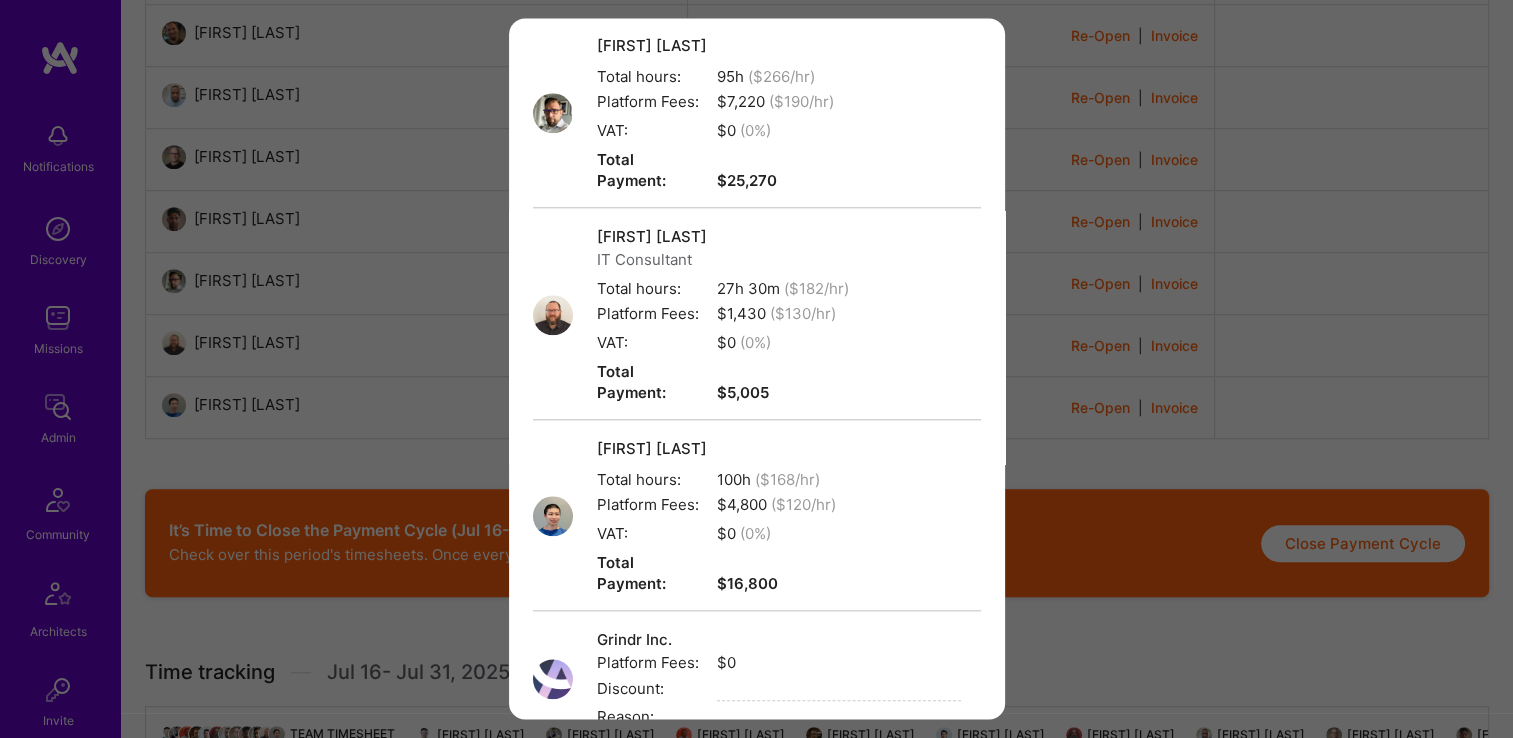 click at bounding box center [839, 718] 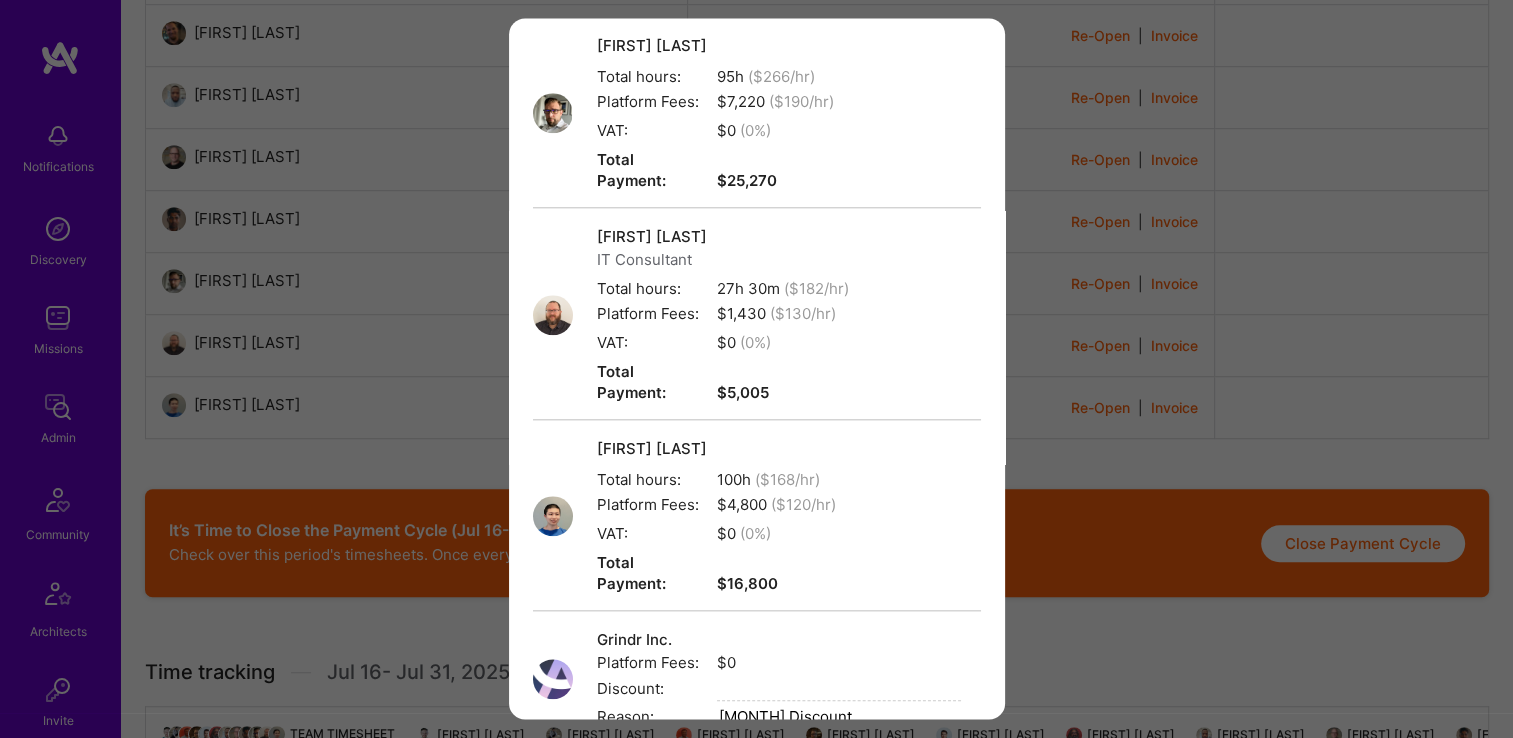 type on "July Discount" 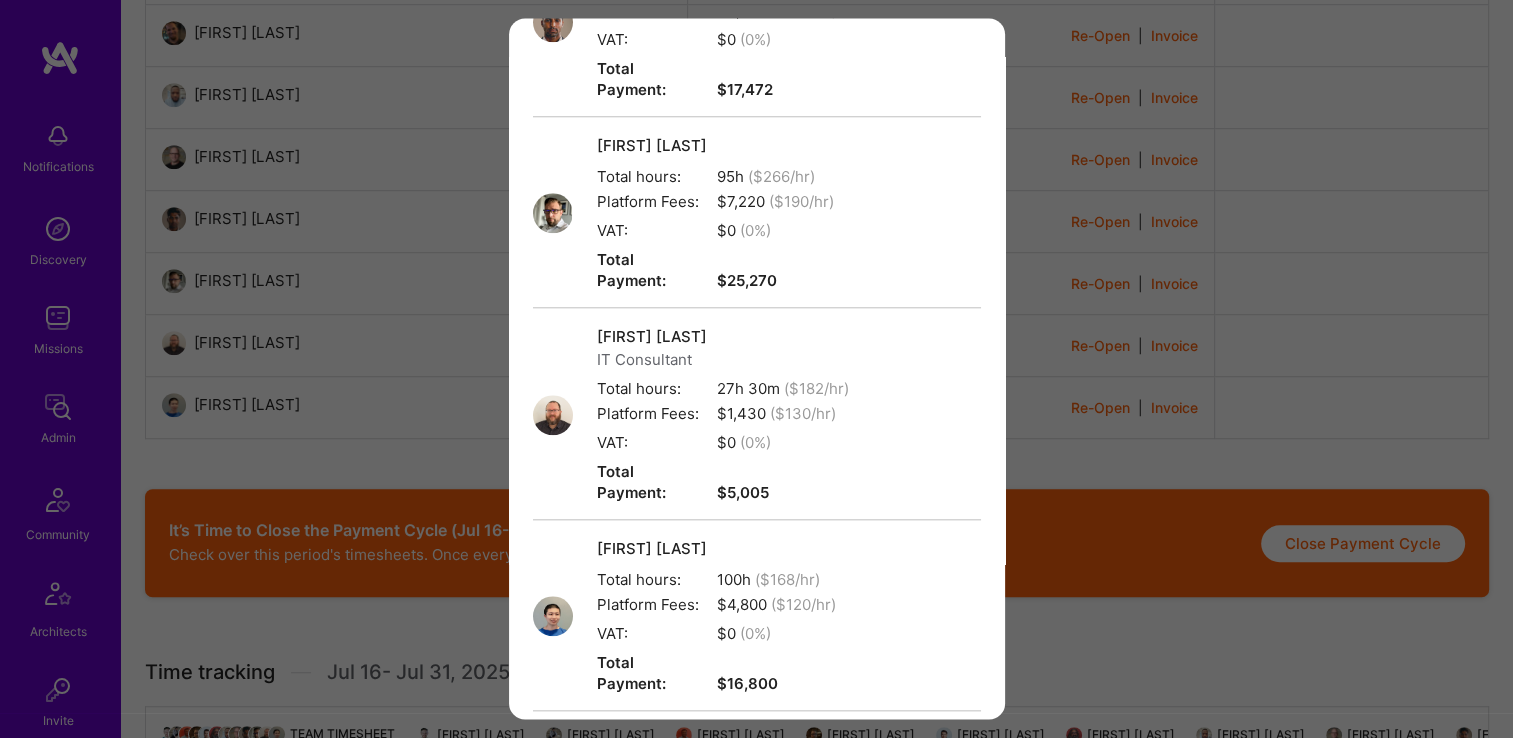 scroll, scrollTop: 2122, scrollLeft: 0, axis: vertical 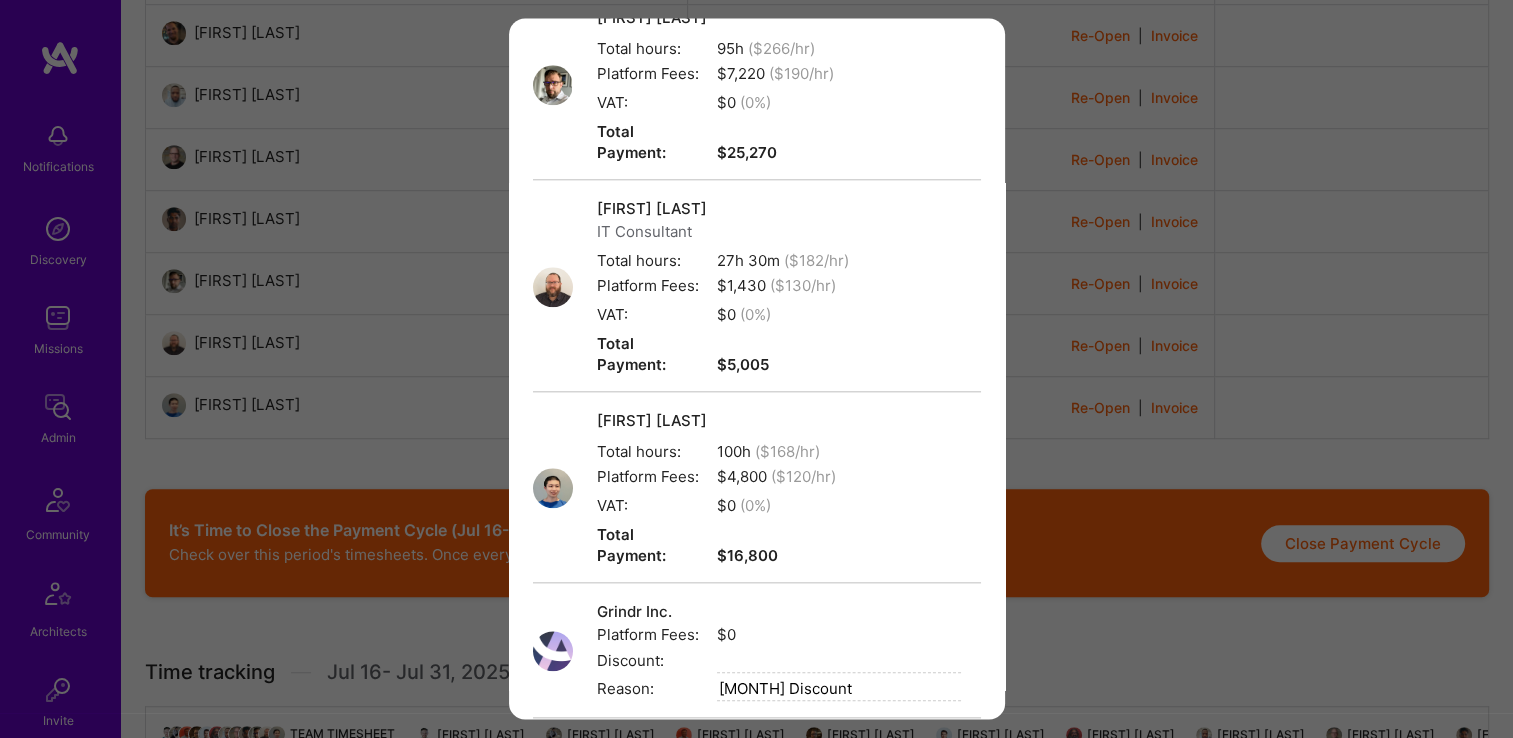 click on "80815.31" at bounding box center (839, 662) 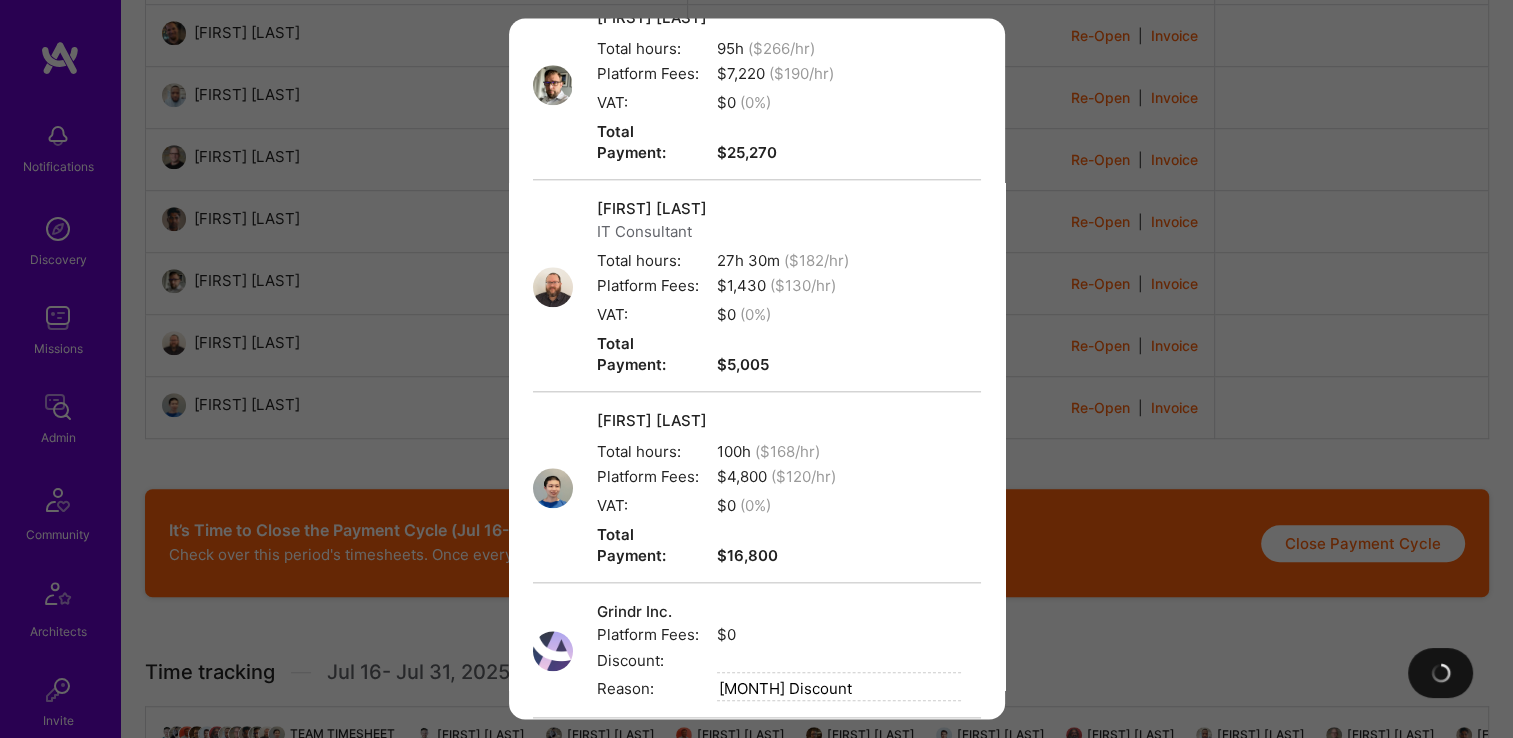 type on "0" 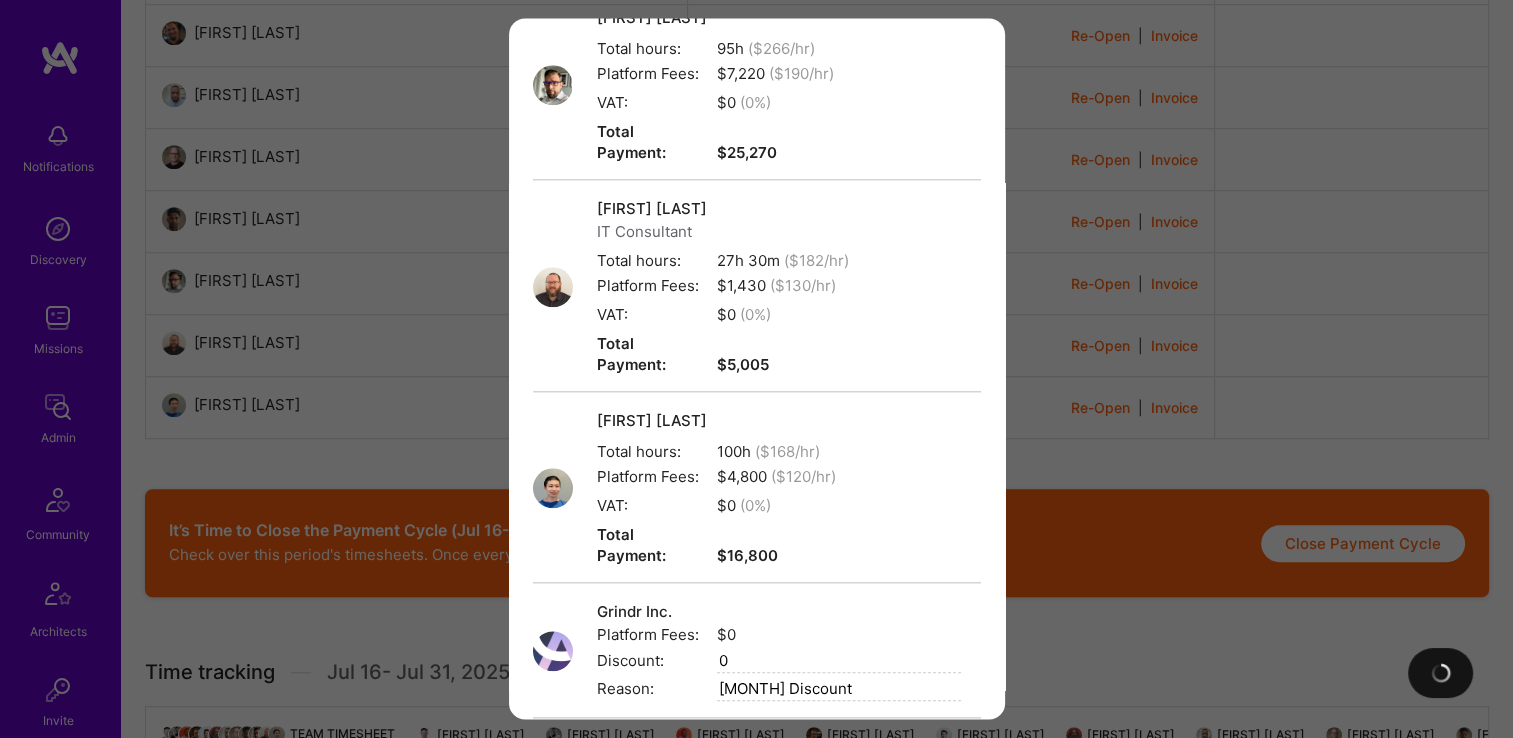 scroll, scrollTop: 2094, scrollLeft: 0, axis: vertical 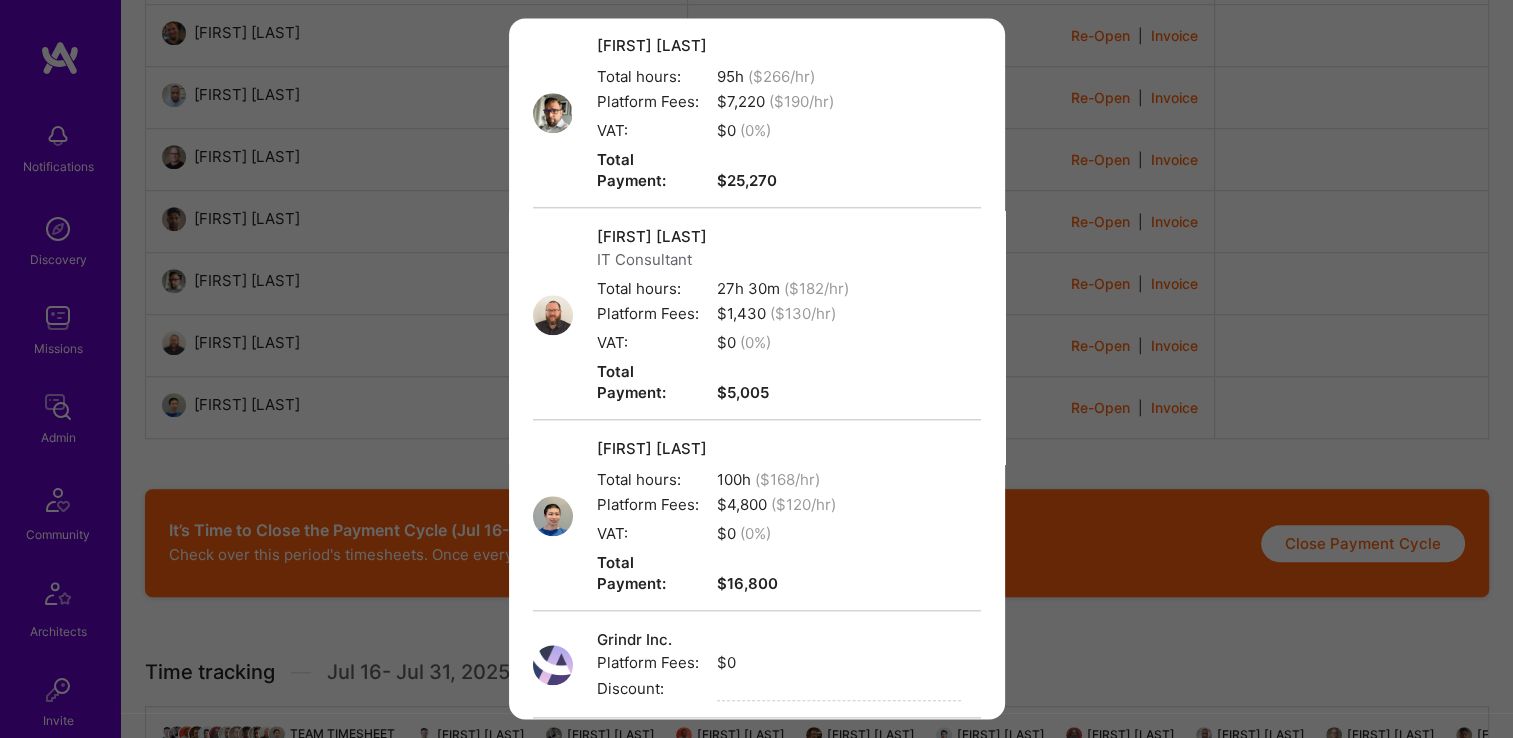 paste on "80815.31" 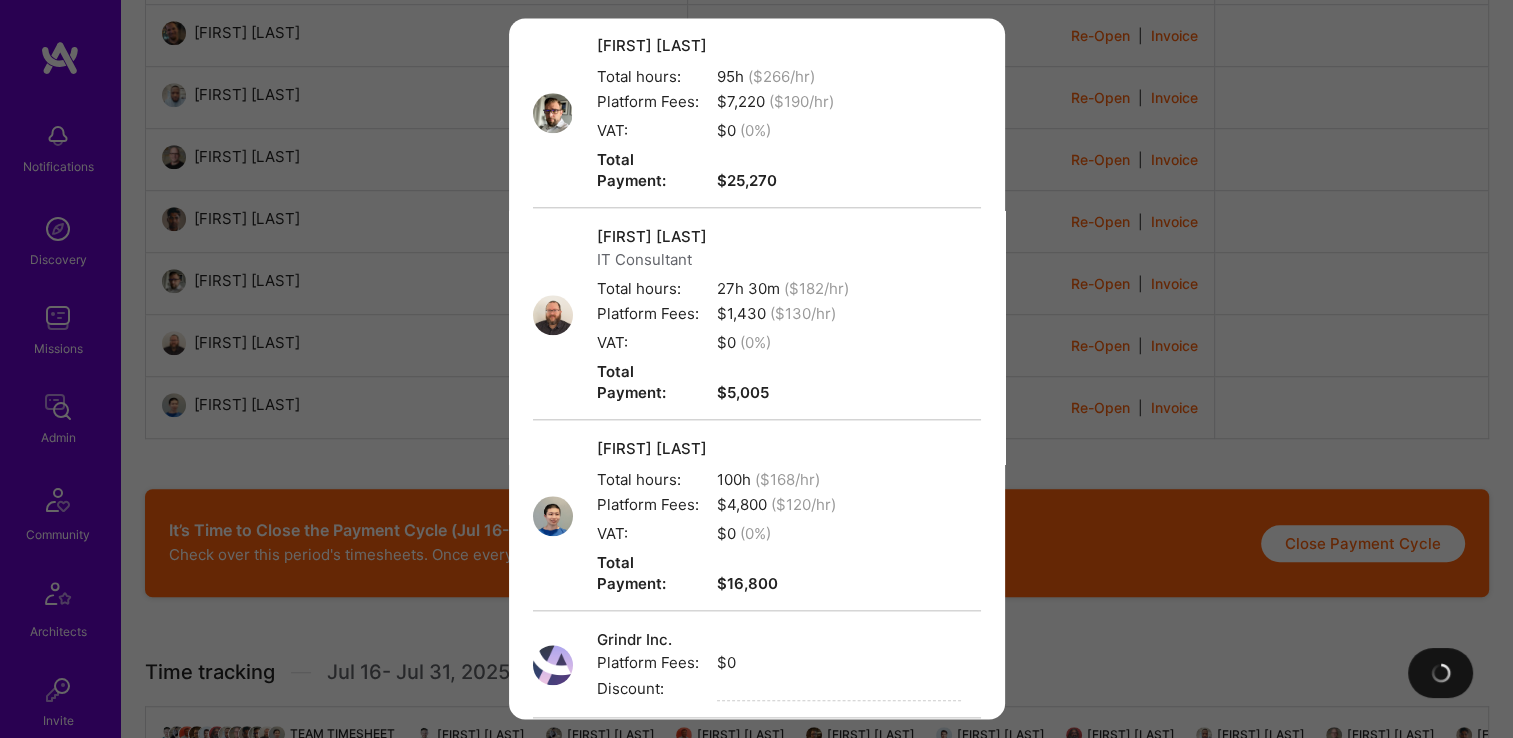 scroll, scrollTop: 2122, scrollLeft: 0, axis: vertical 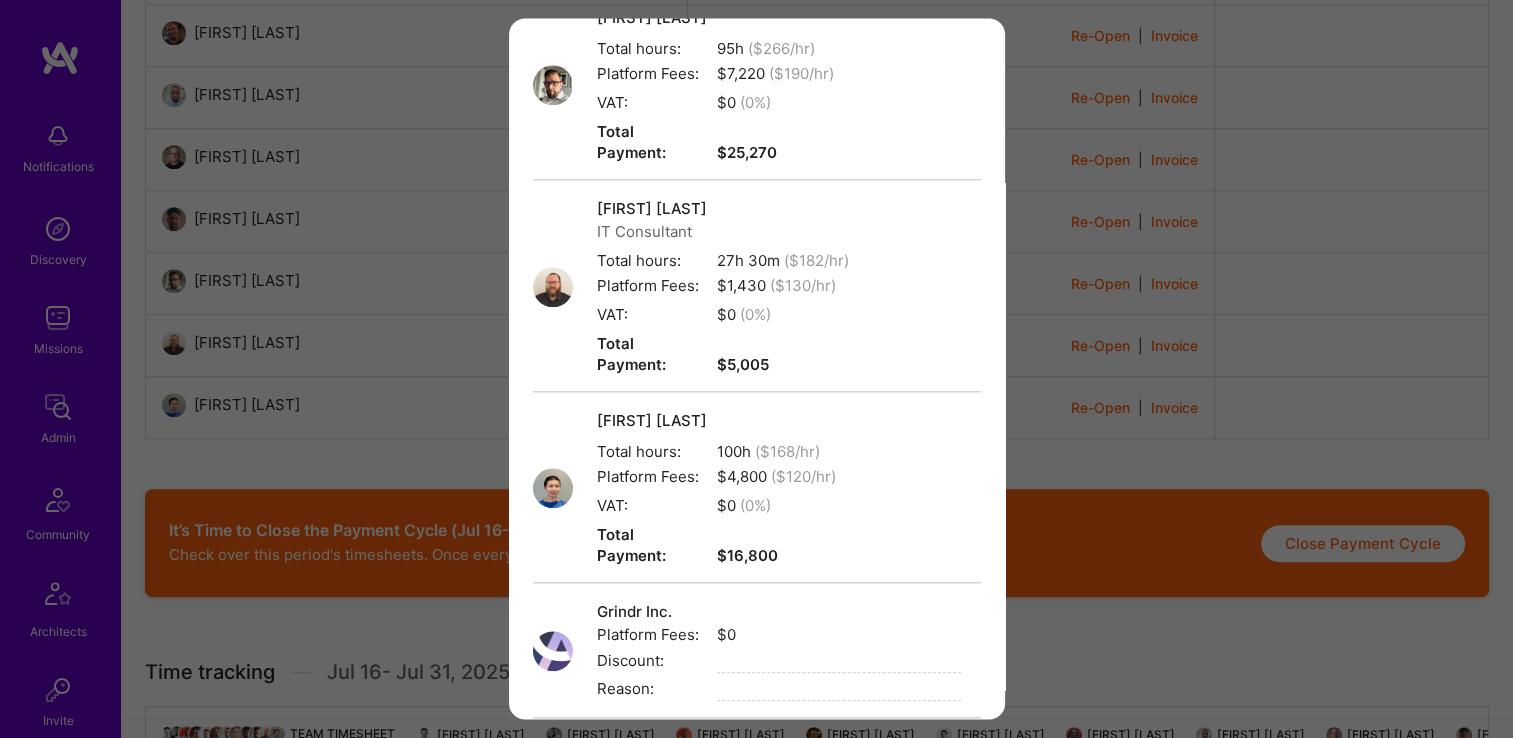 click at bounding box center [839, 690] 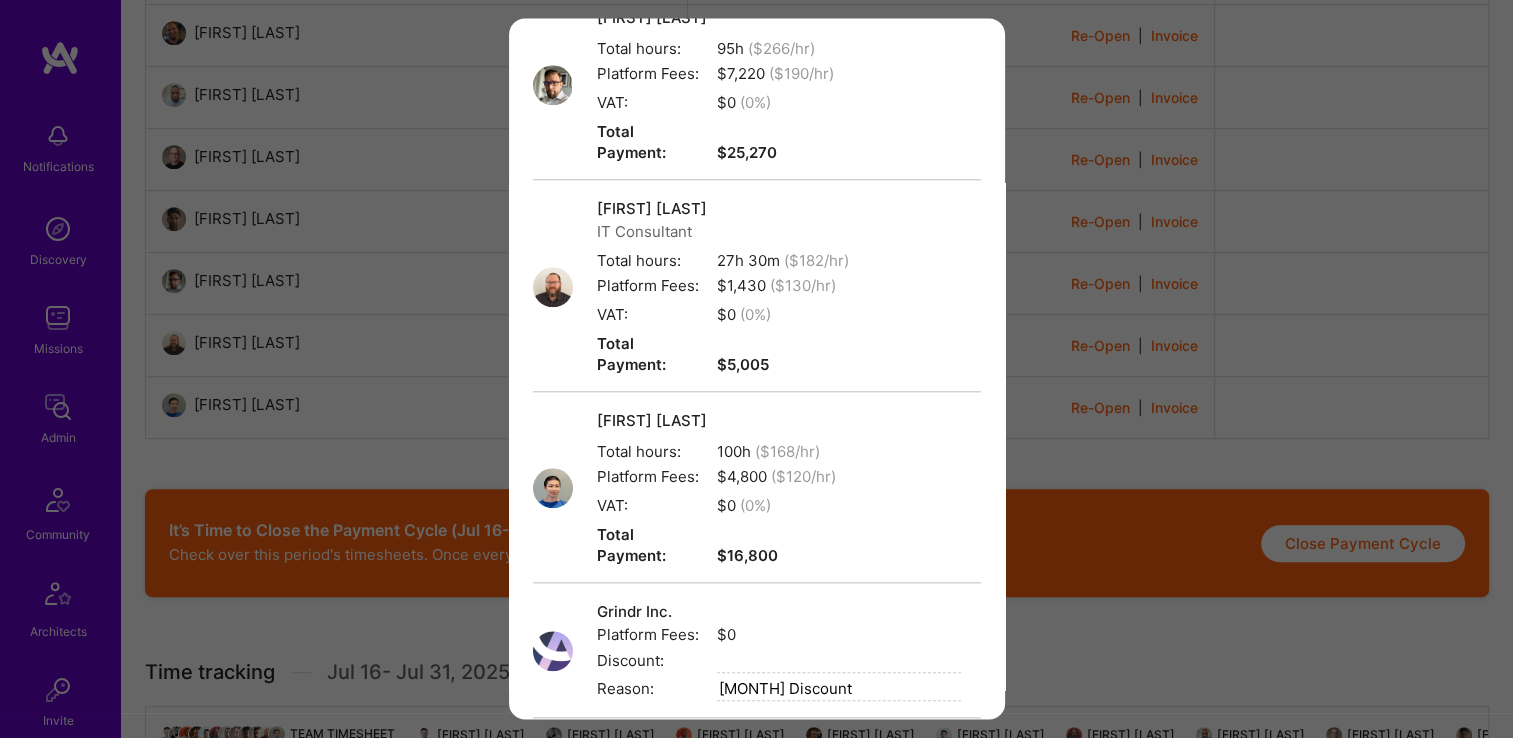 type on "July Discount" 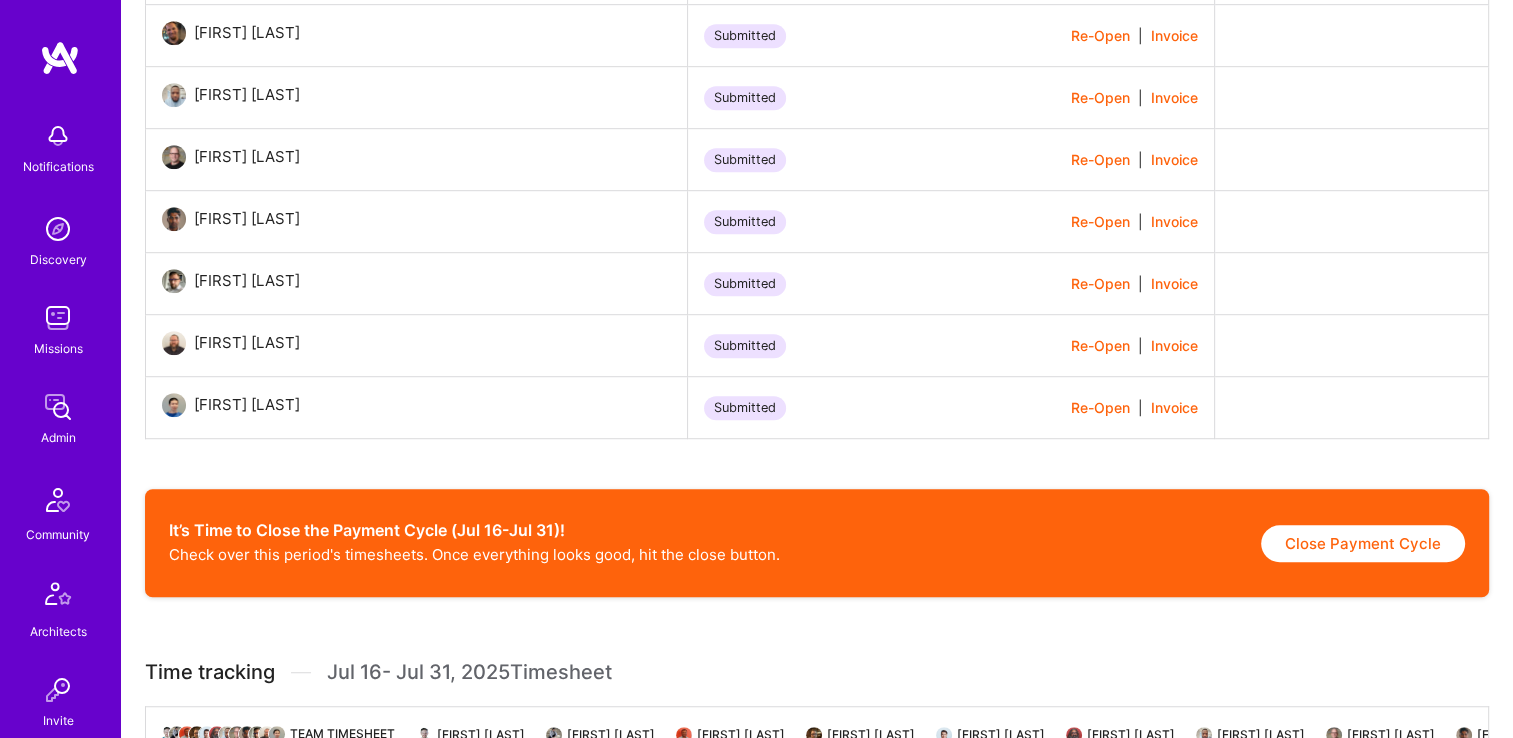 click on "Close Payment Cycle" at bounding box center (1363, 543) 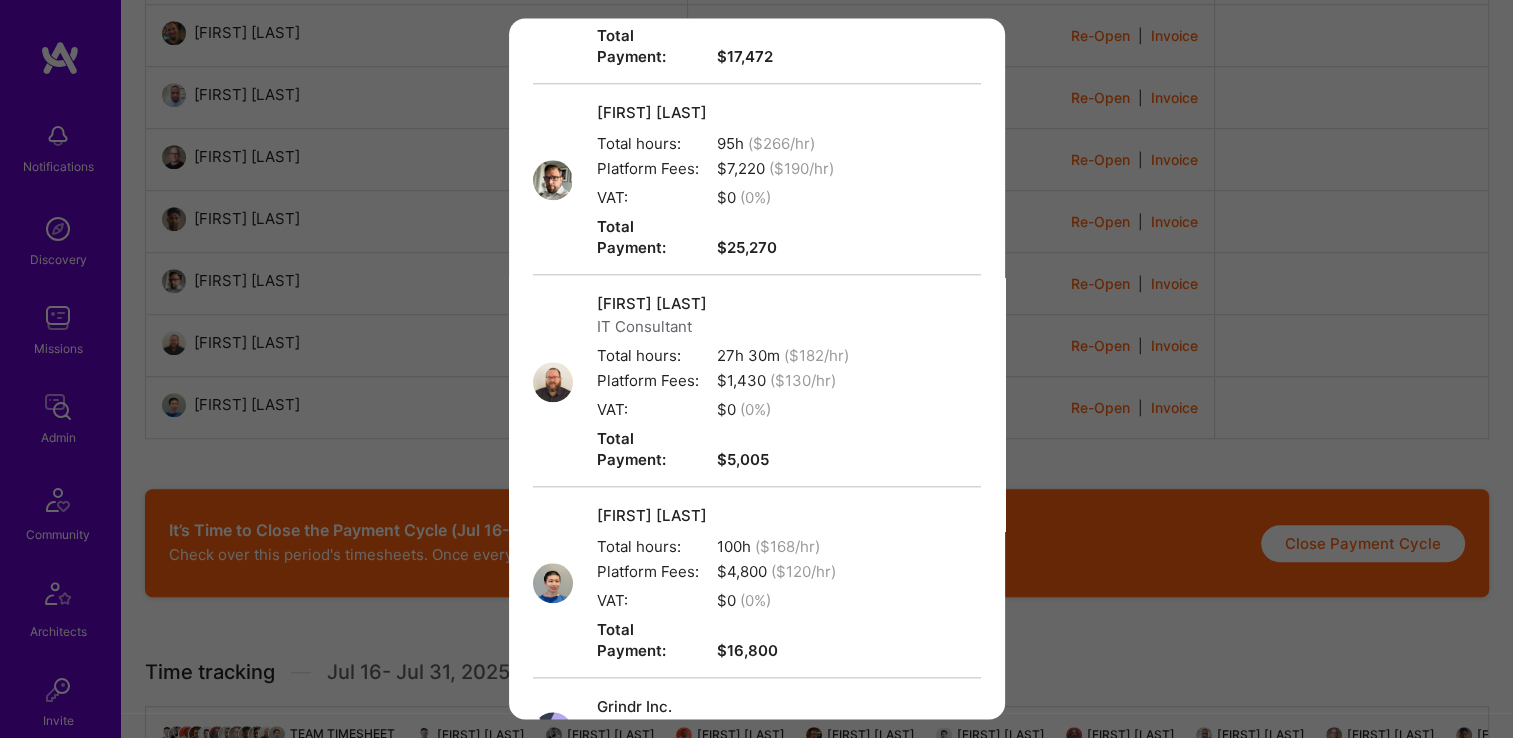 scroll, scrollTop: 2094, scrollLeft: 0, axis: vertical 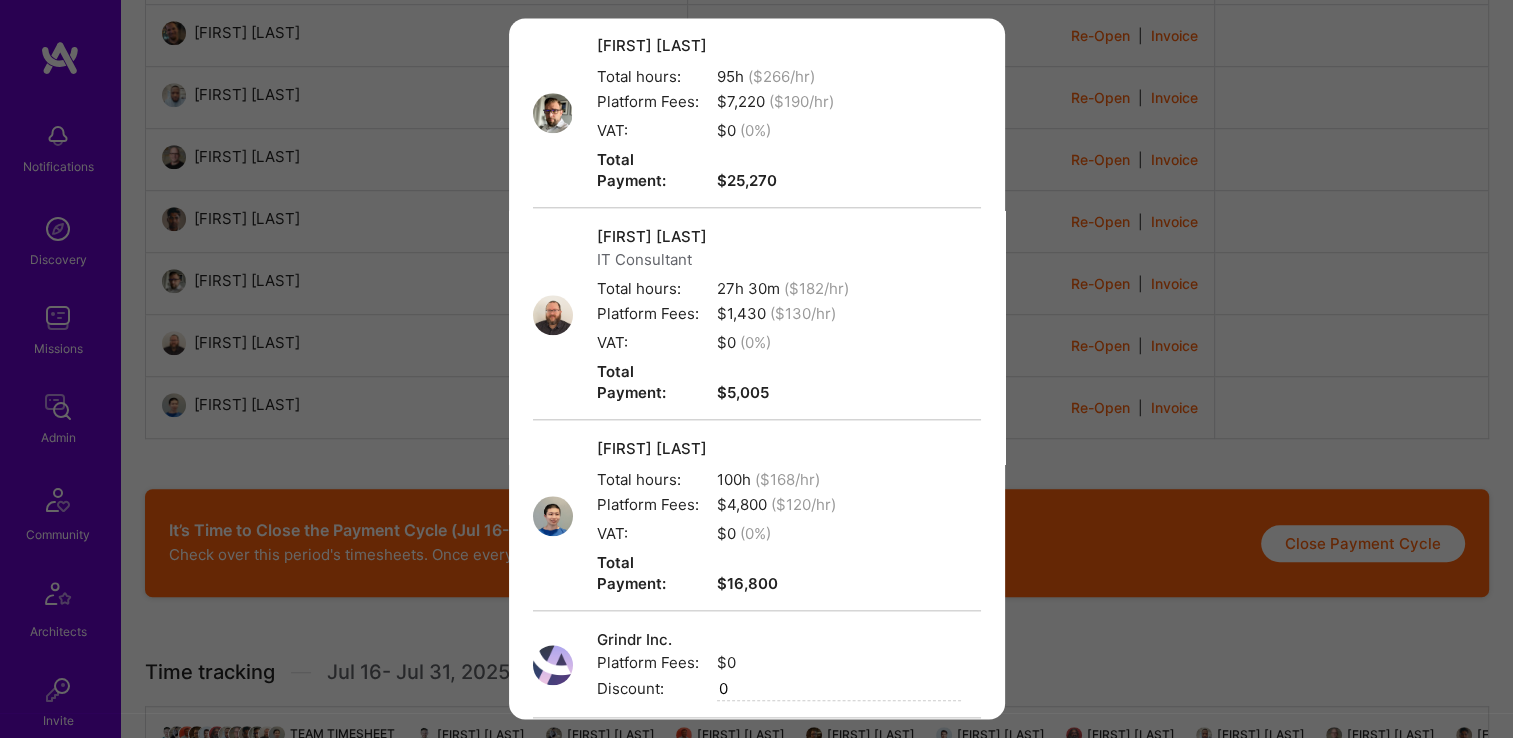 click on "0" at bounding box center [839, 690] 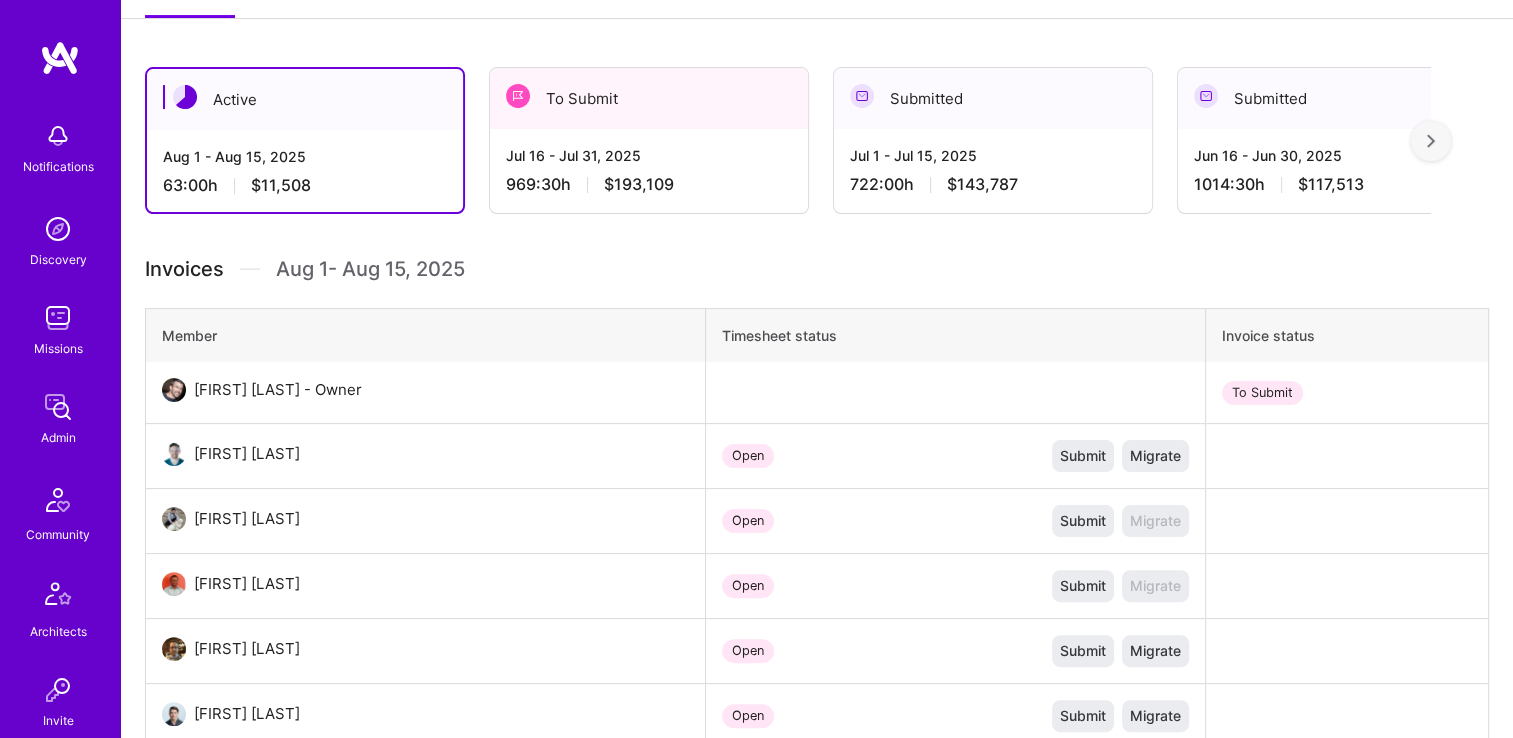 scroll, scrollTop: 114, scrollLeft: 0, axis: vertical 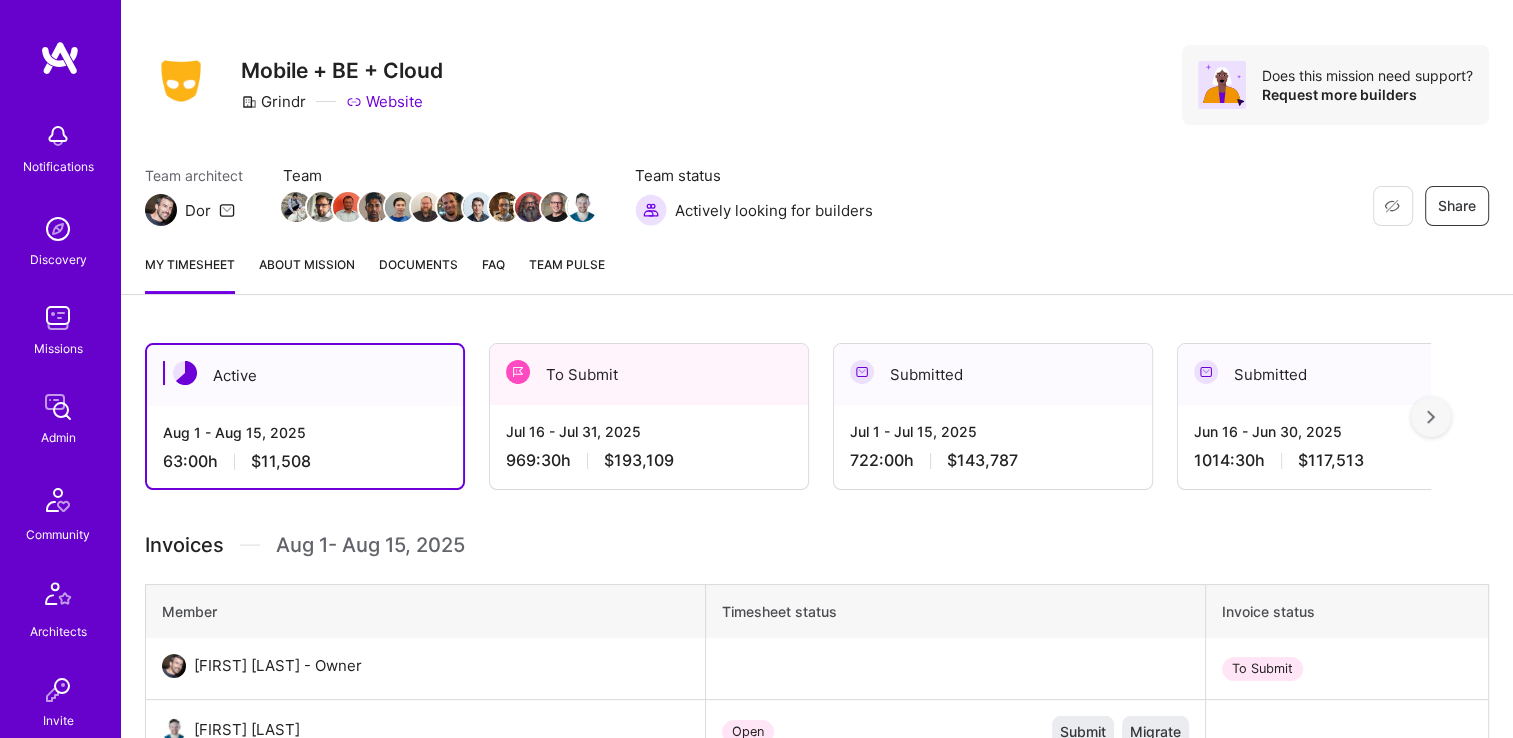 click on "Jul 16 - Jul 31, 2025" at bounding box center (649, 431) 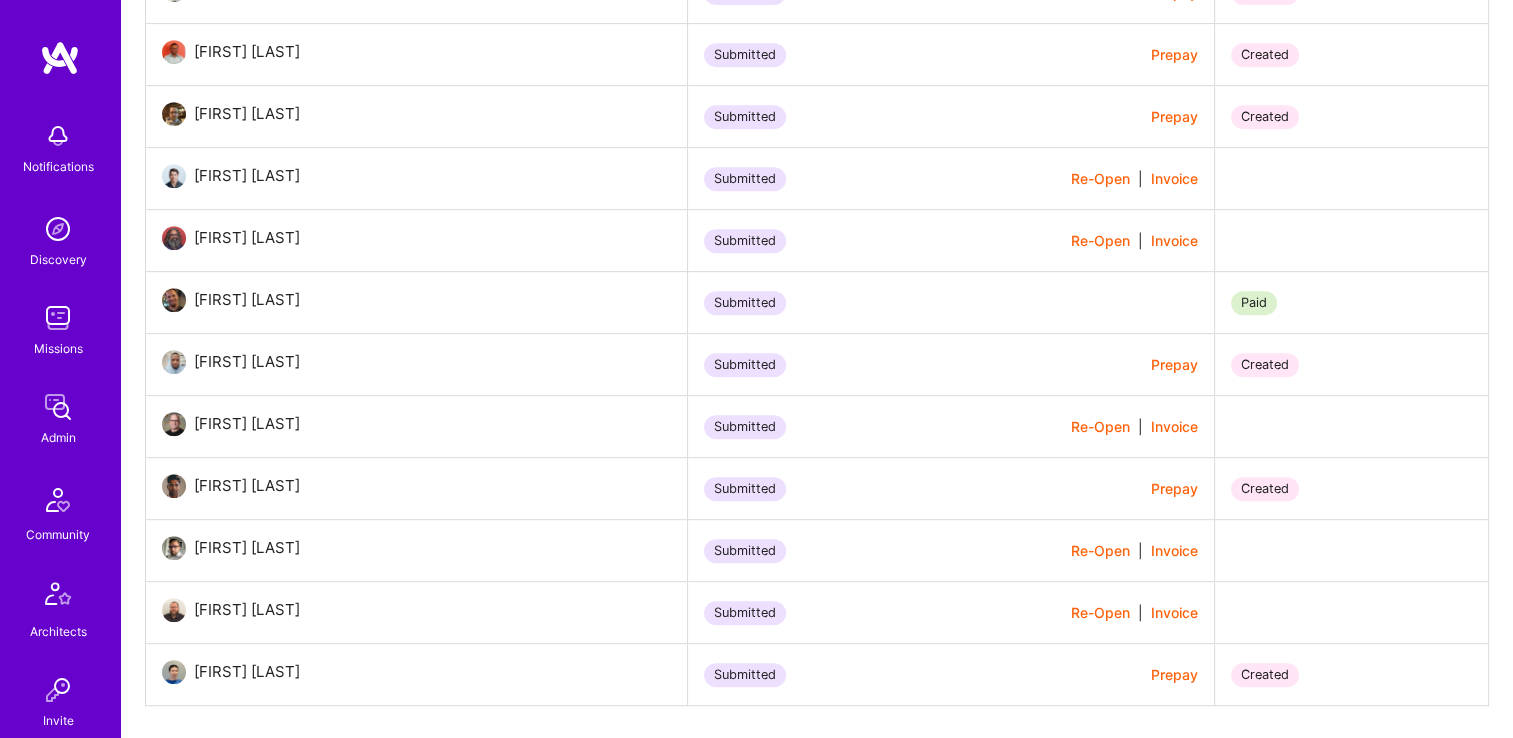 scroll, scrollTop: 1433, scrollLeft: 0, axis: vertical 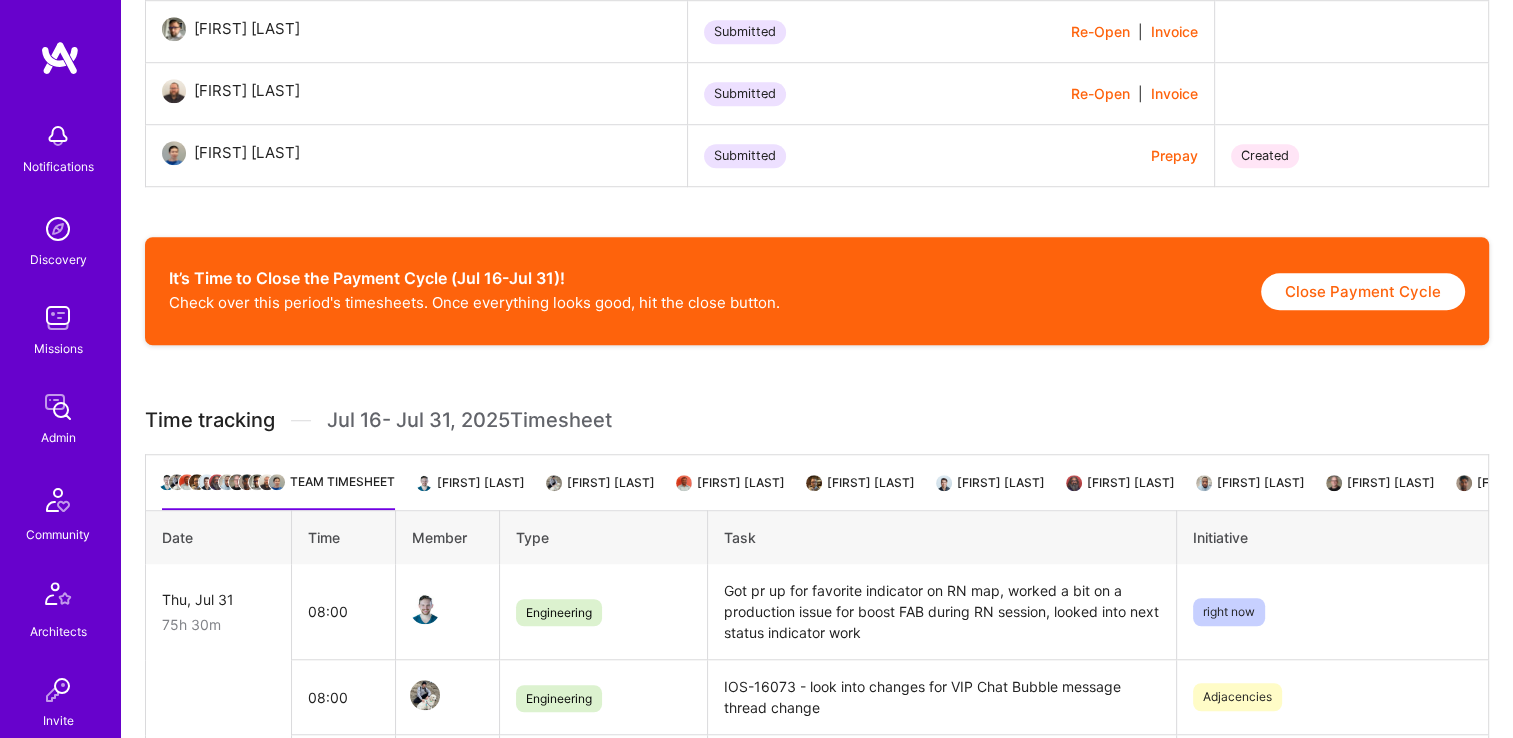 click on "Close Payment Cycle" at bounding box center [1363, 291] 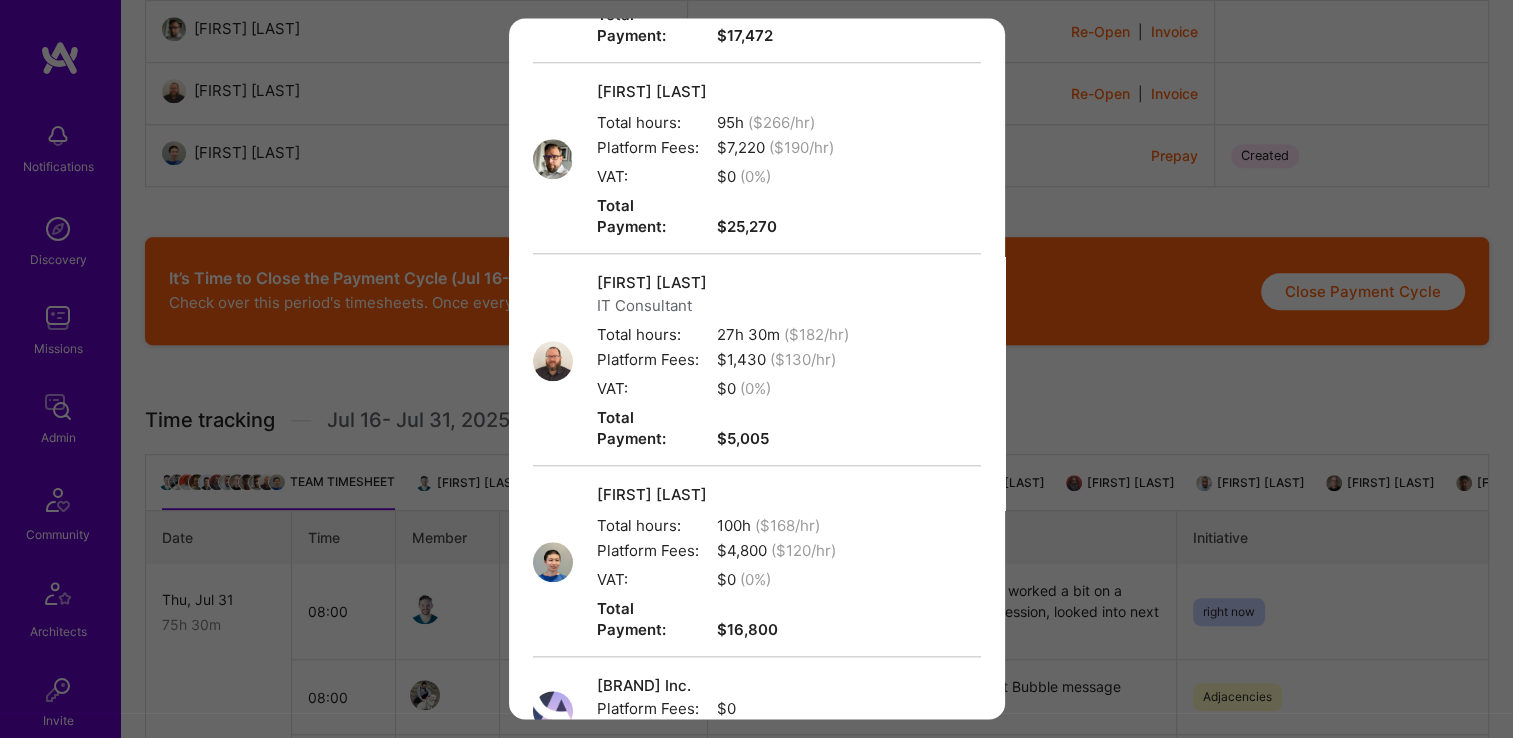 scroll, scrollTop: 2094, scrollLeft: 0, axis: vertical 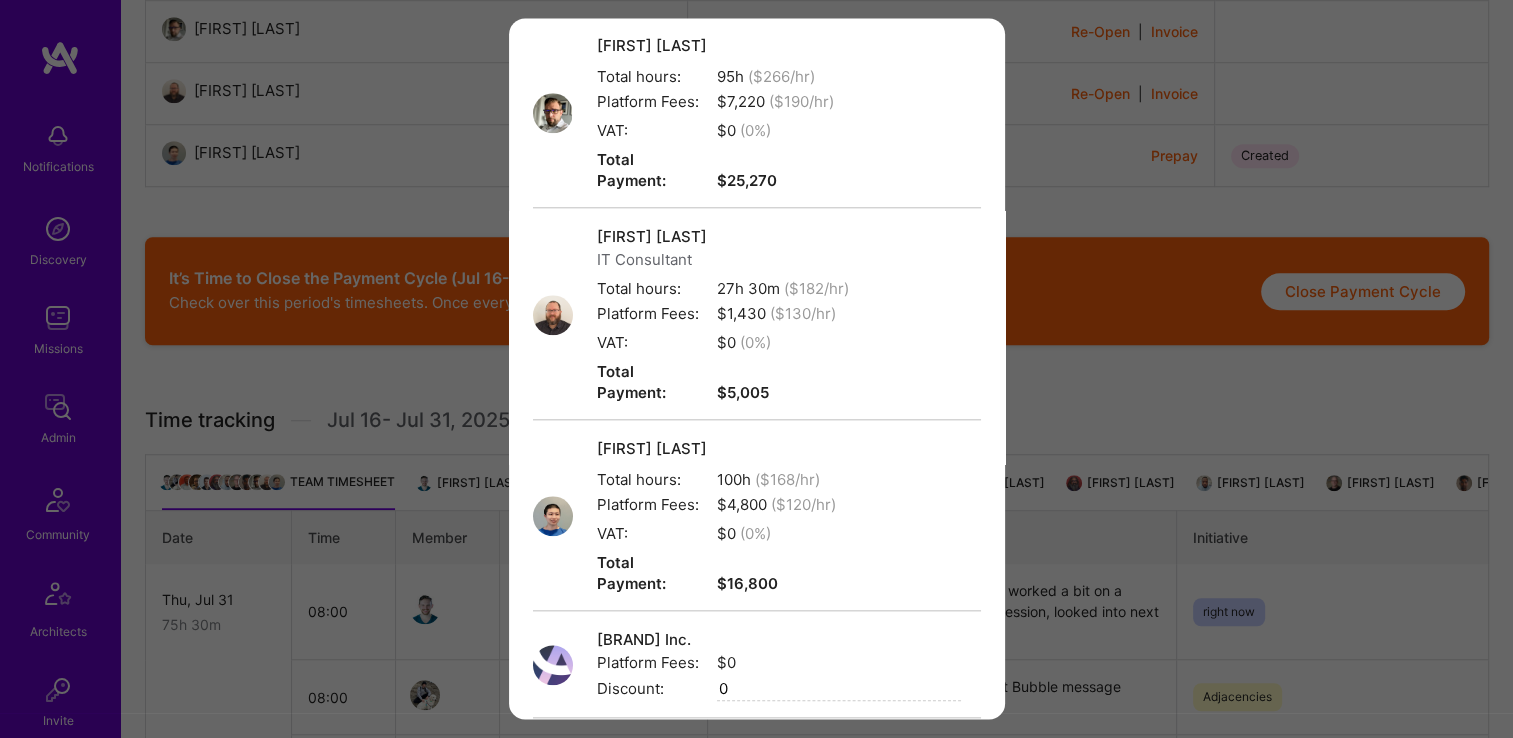 click on "0" at bounding box center (839, 690) 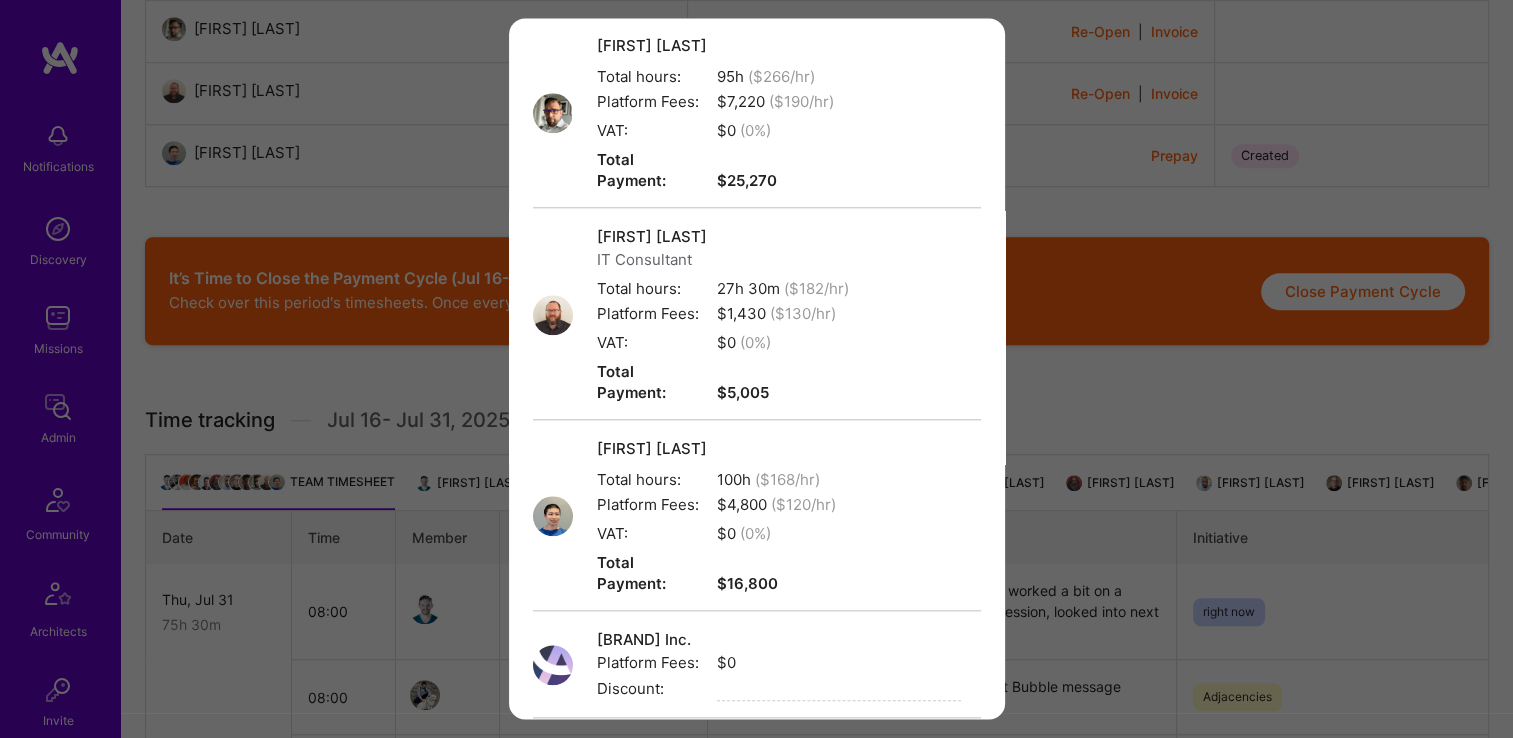 paste on "[NUMBER]" 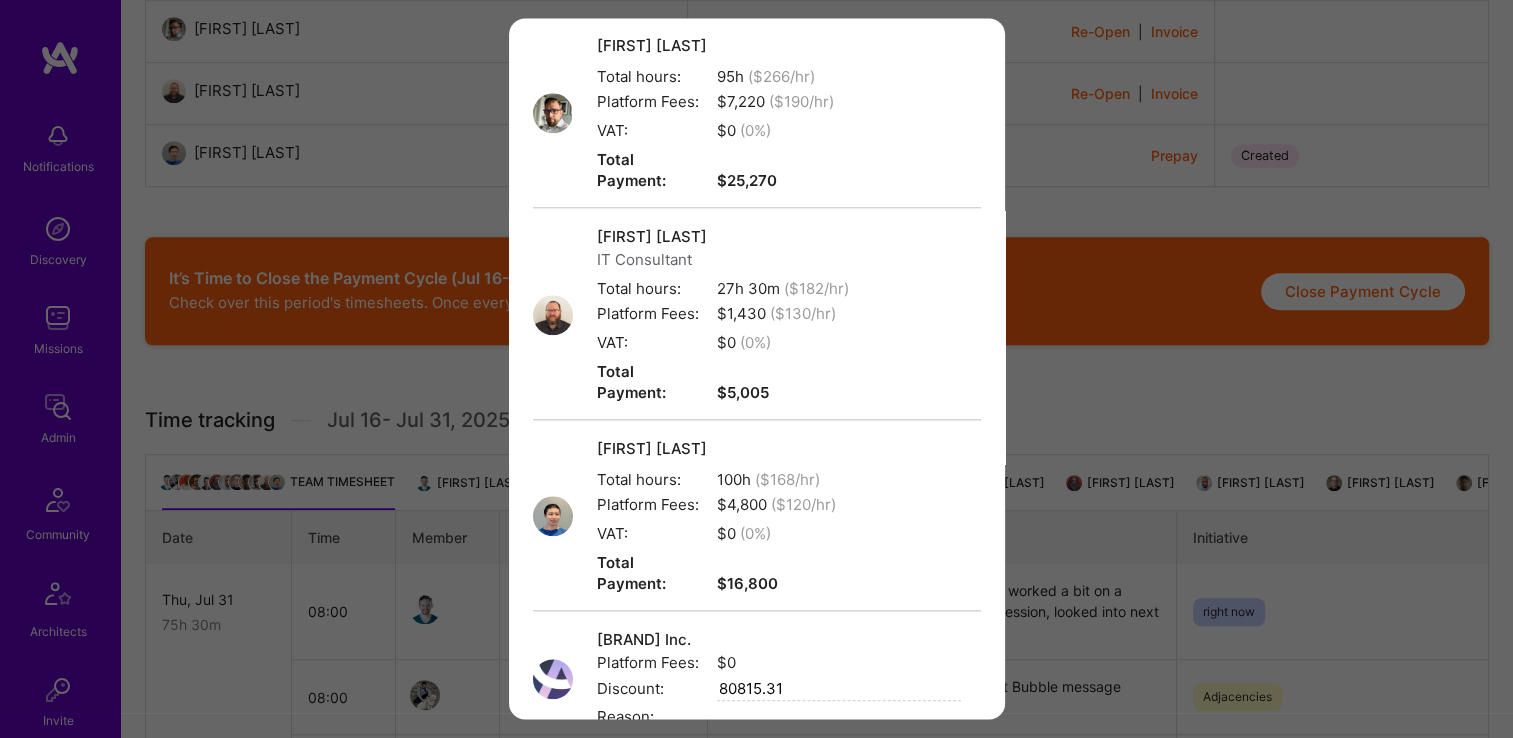 type on "[NUMBER]" 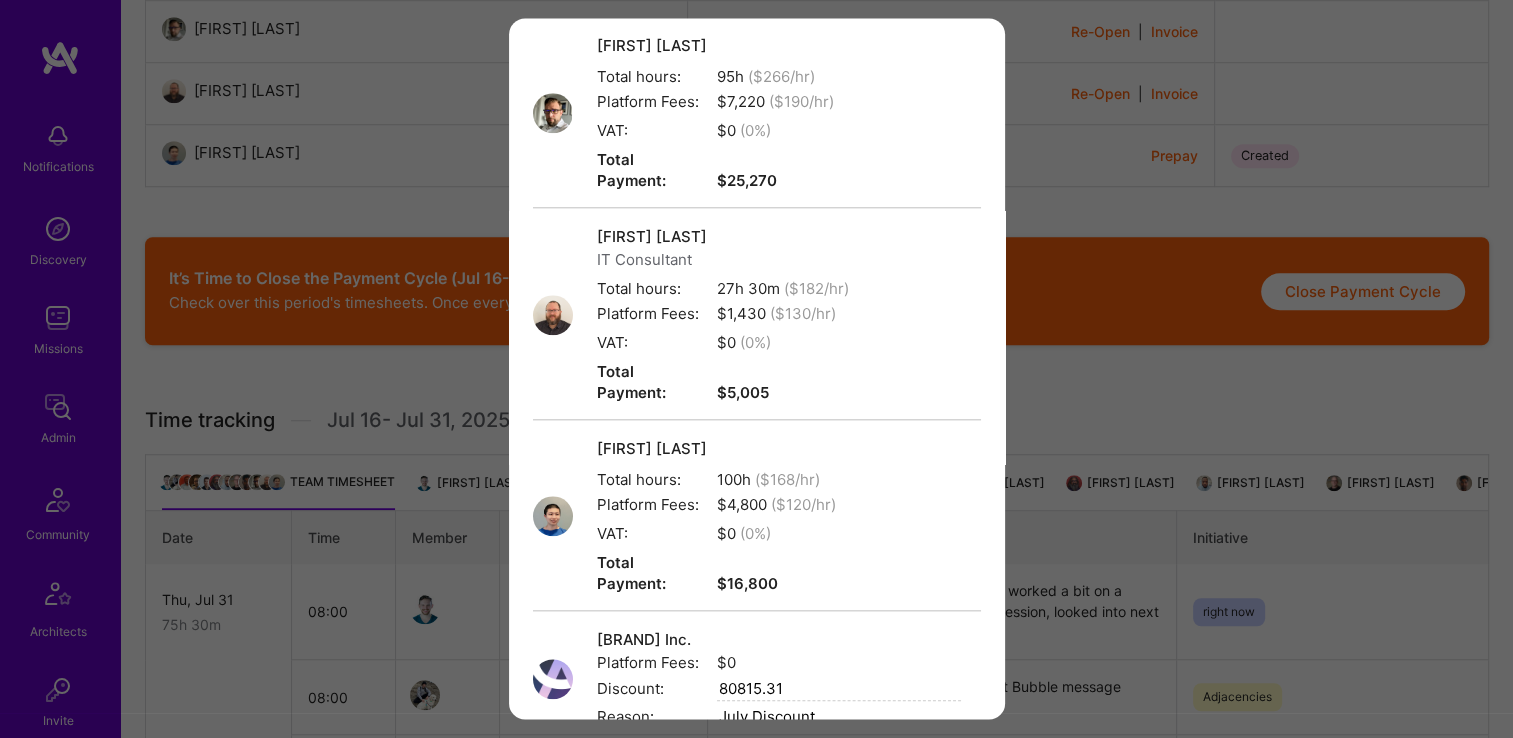 type on "[MONTH] Discount" 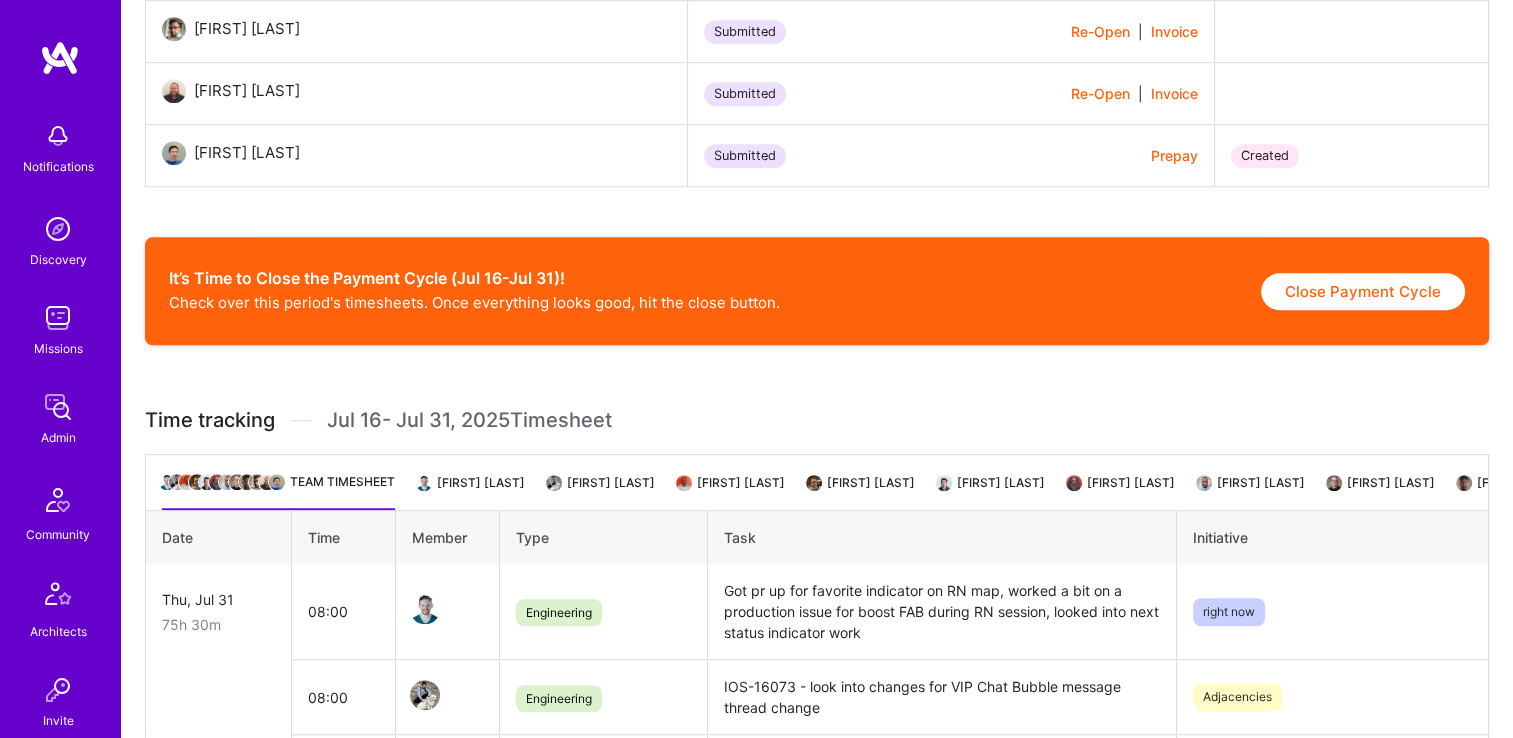 click on "Close Payment Cycle" at bounding box center (1363, 291) 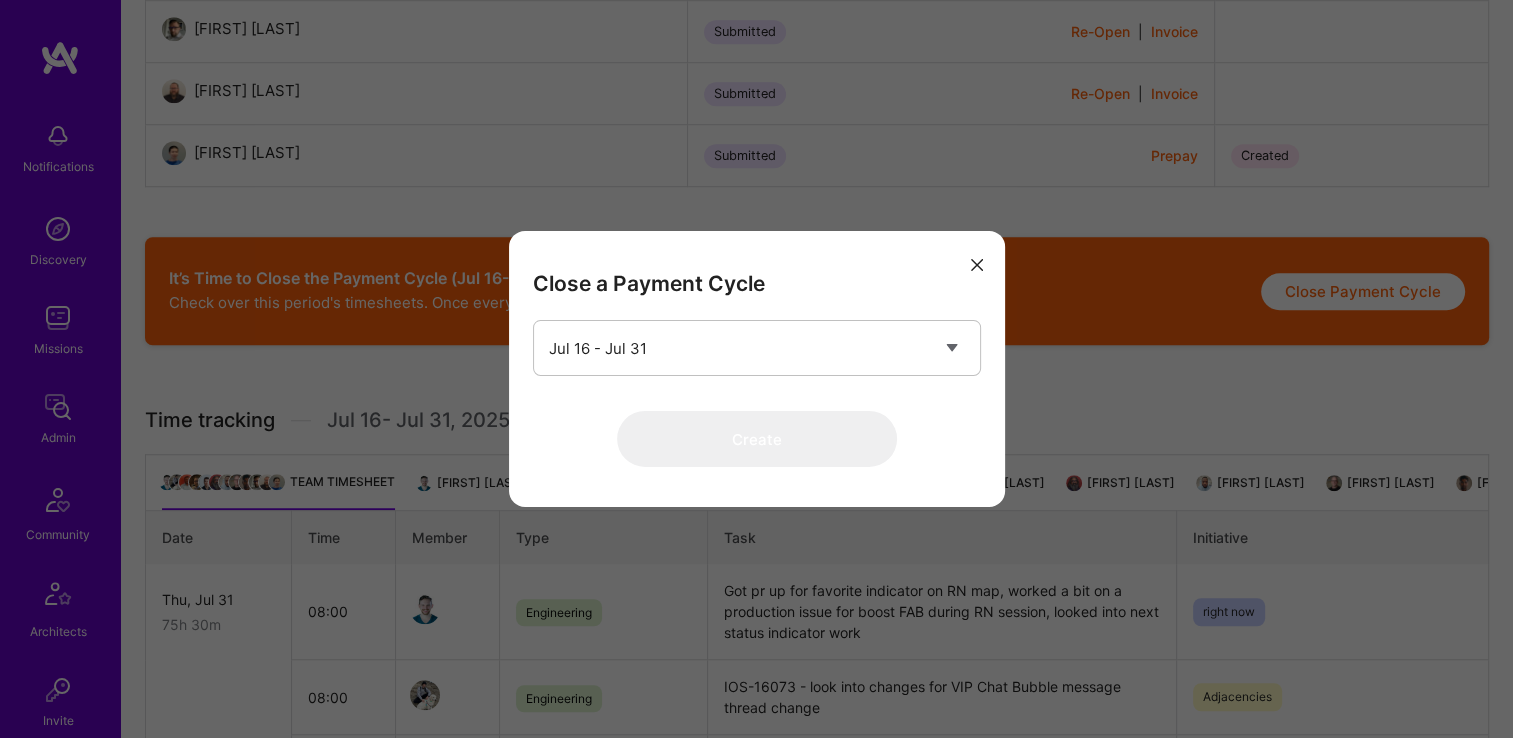 click at bounding box center (977, 265) 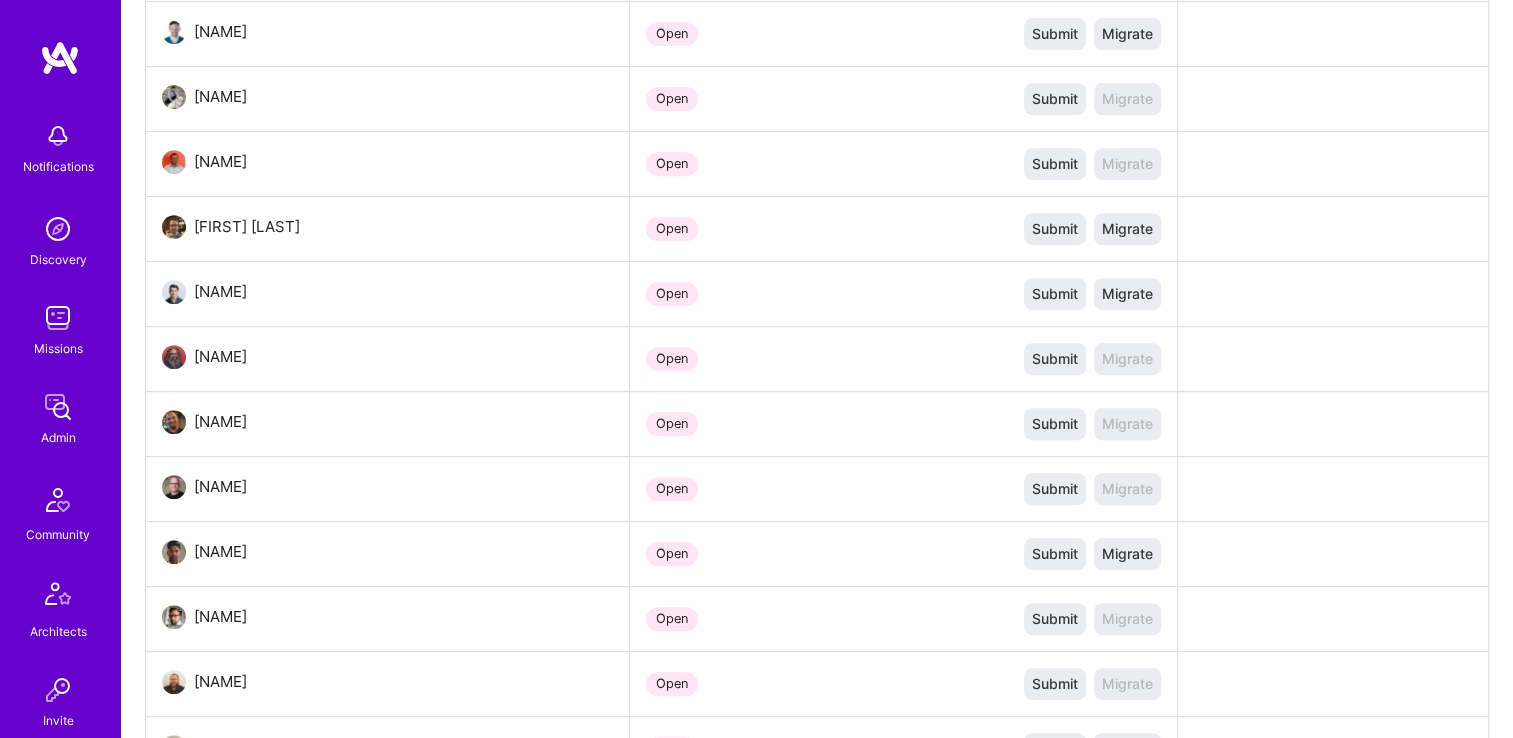 scroll, scrollTop: 152, scrollLeft: 0, axis: vertical 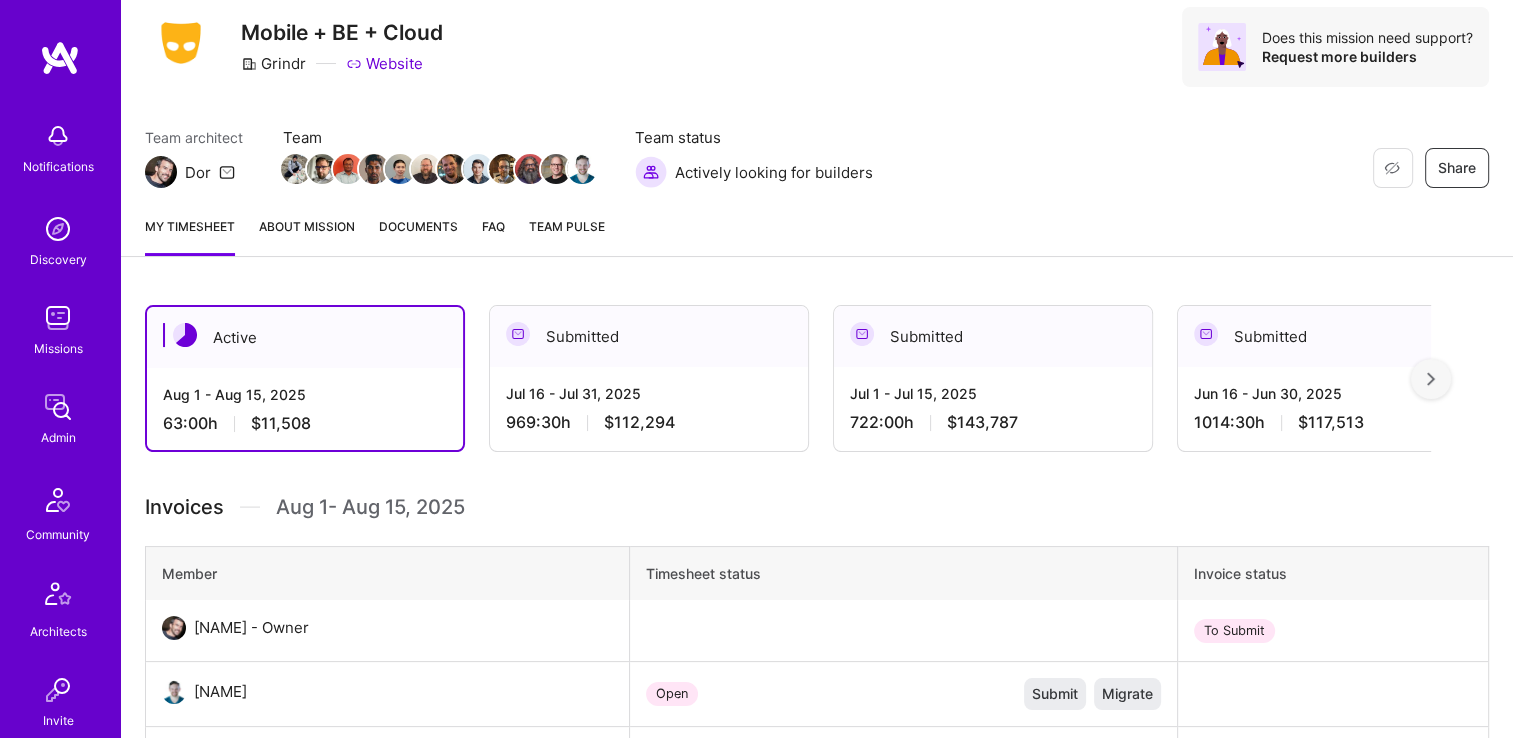 click on "Jul 16 - Jul 31, 2025" at bounding box center (649, 393) 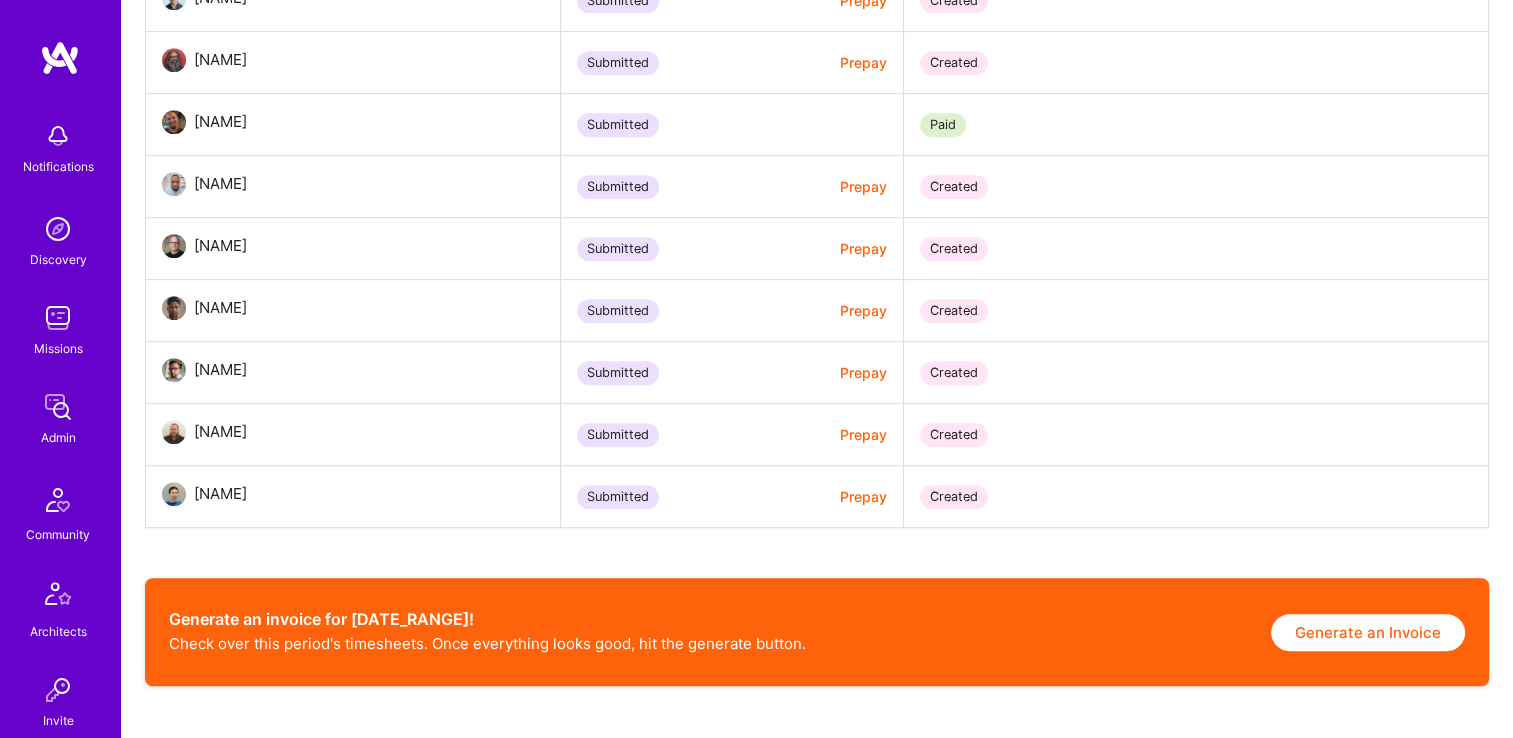scroll, scrollTop: 1452, scrollLeft: 0, axis: vertical 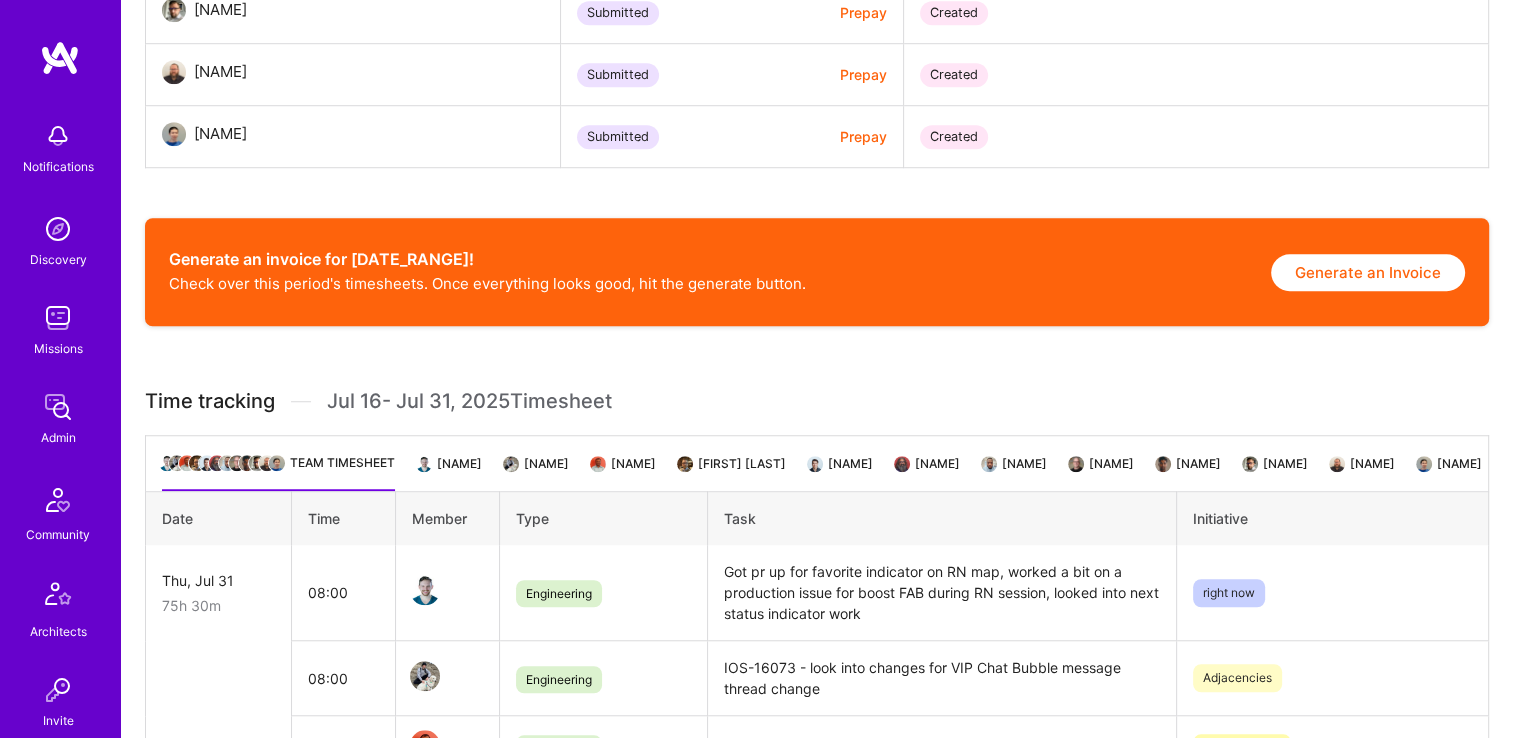 click on "Generate an Invoice" at bounding box center [1368, 272] 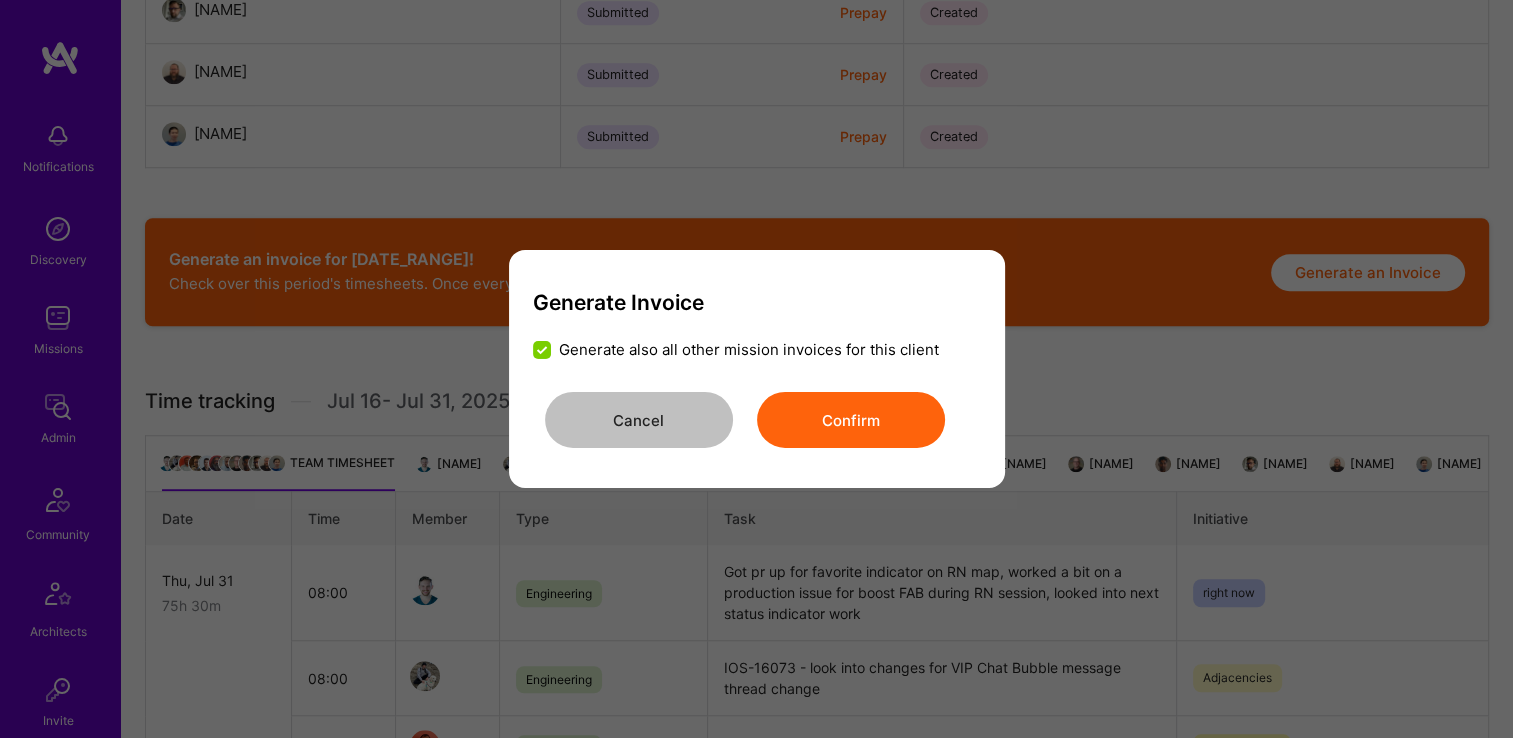 click on "Confirm" at bounding box center (851, 420) 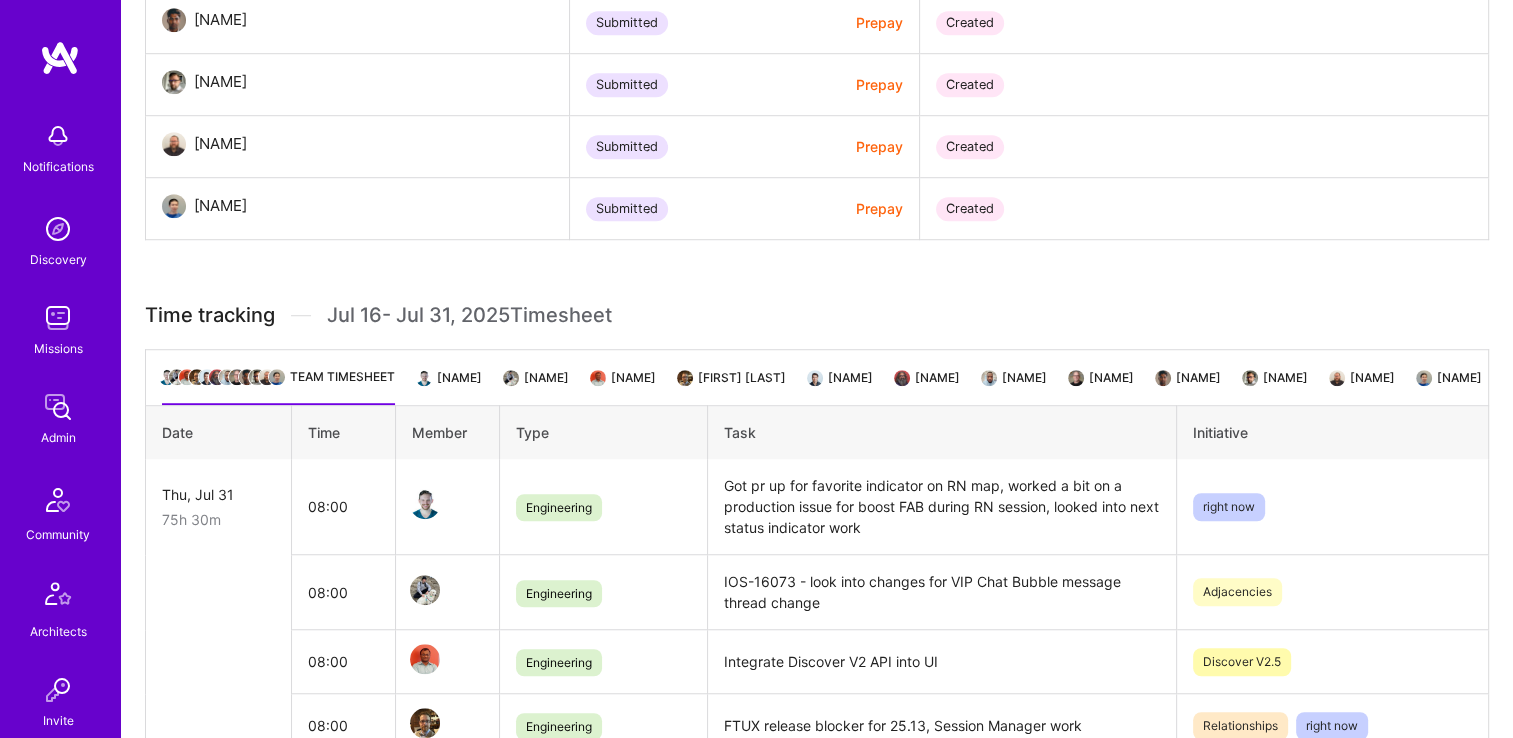 scroll, scrollTop: 1152, scrollLeft: 0, axis: vertical 